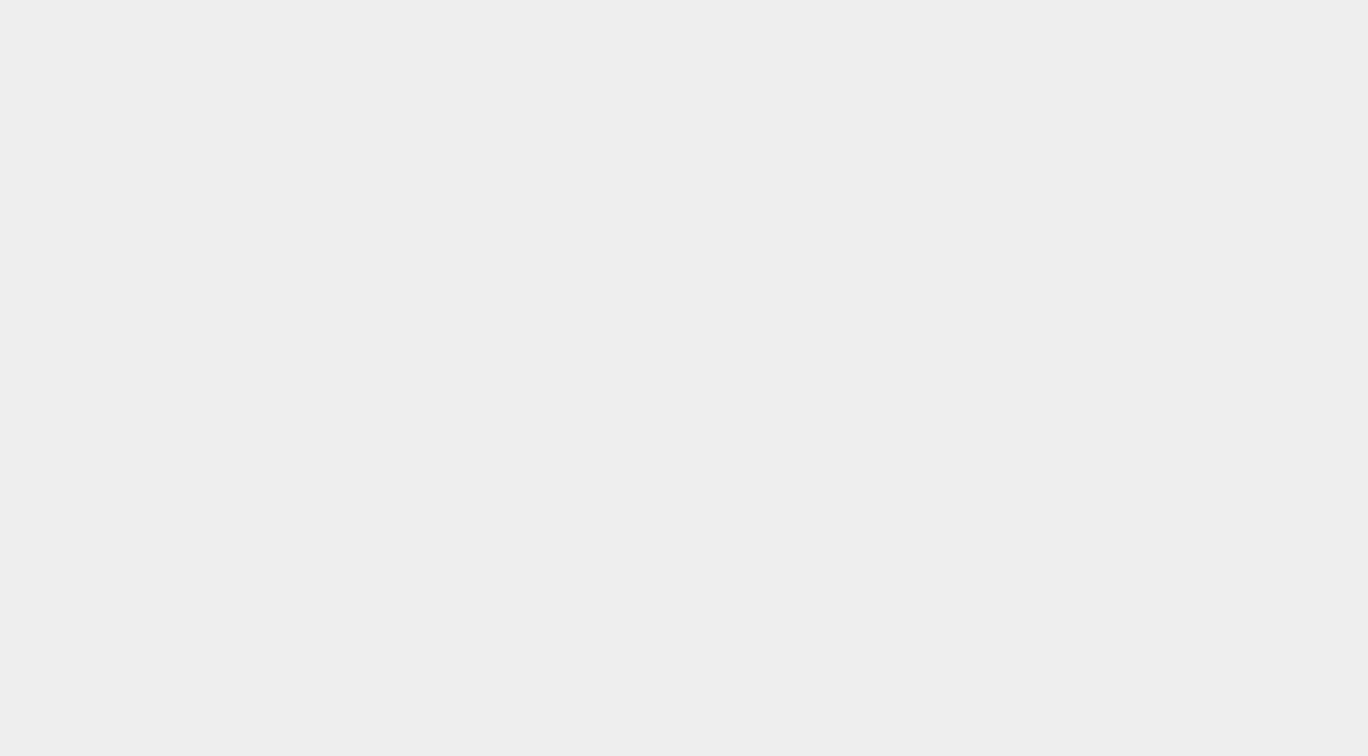 scroll, scrollTop: 0, scrollLeft: 0, axis: both 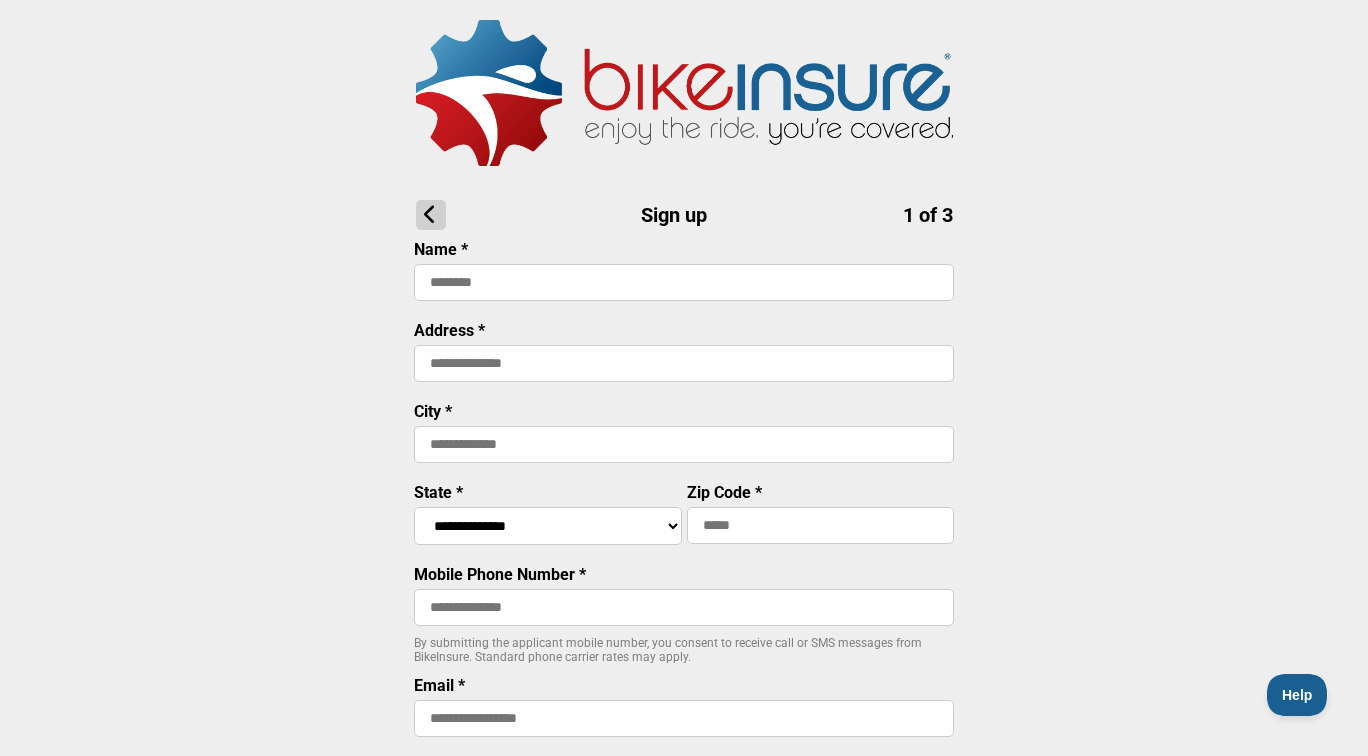 click at bounding box center [684, 282] 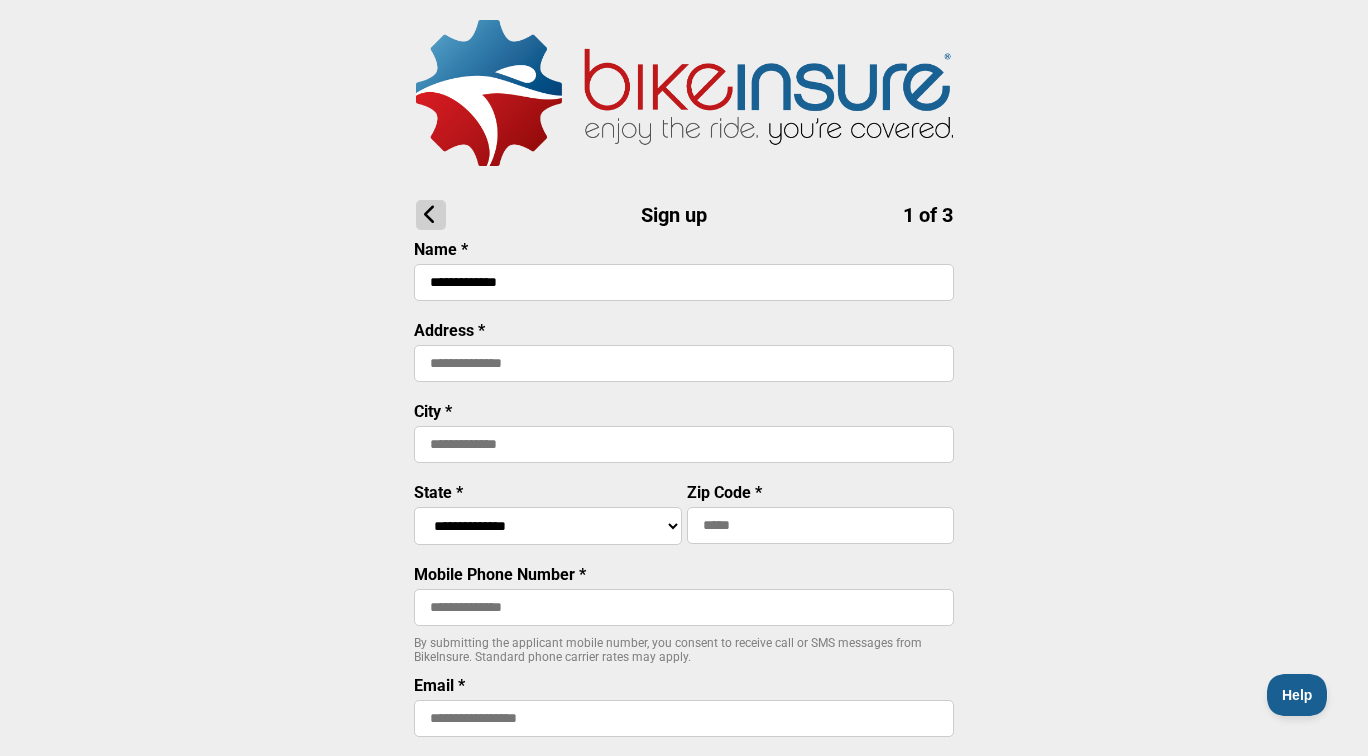 type on "**********" 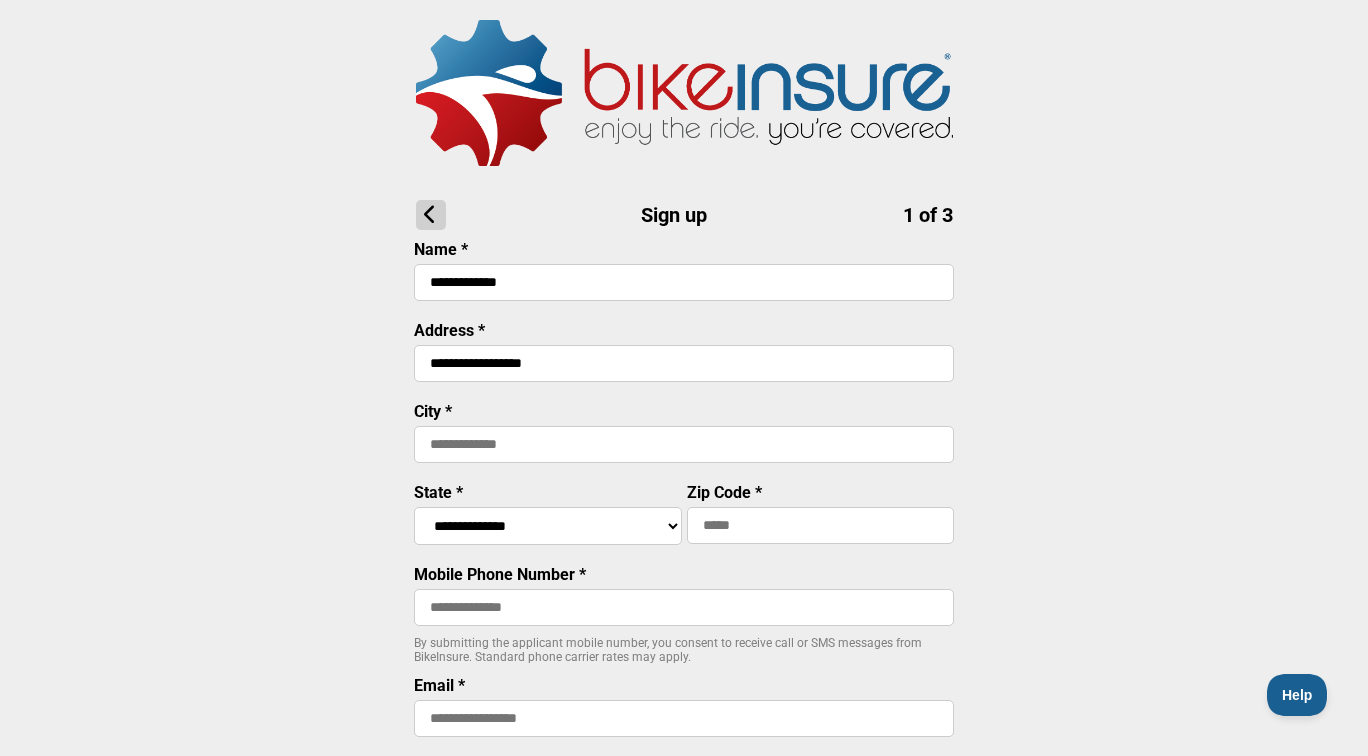 type on "**********" 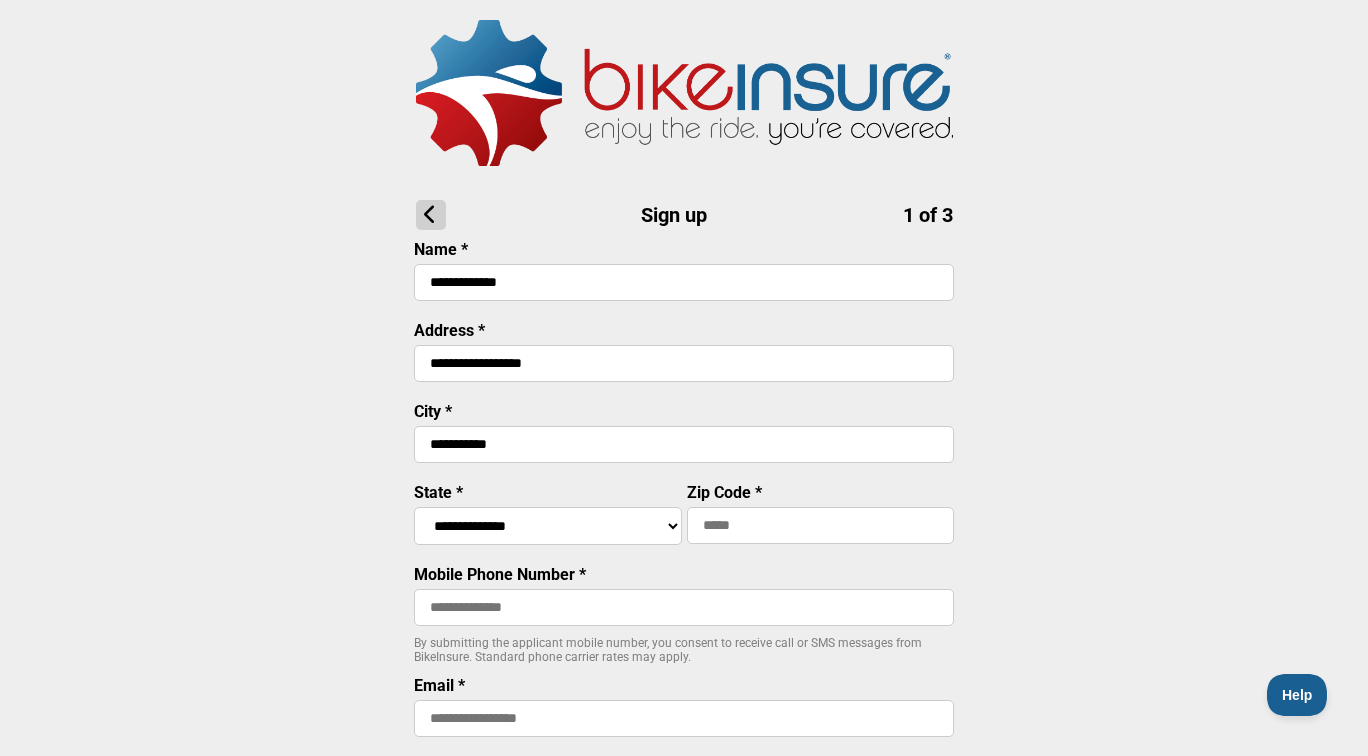 type on "**********" 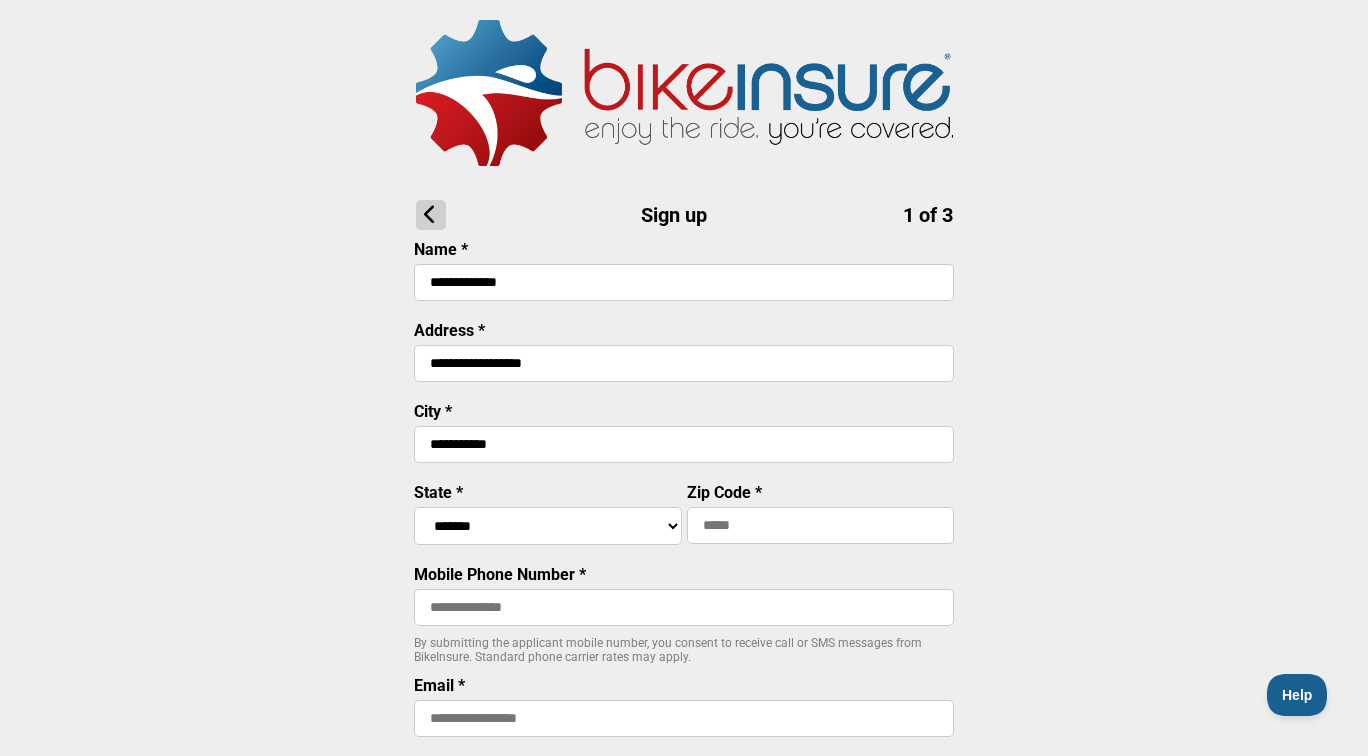 select on "****" 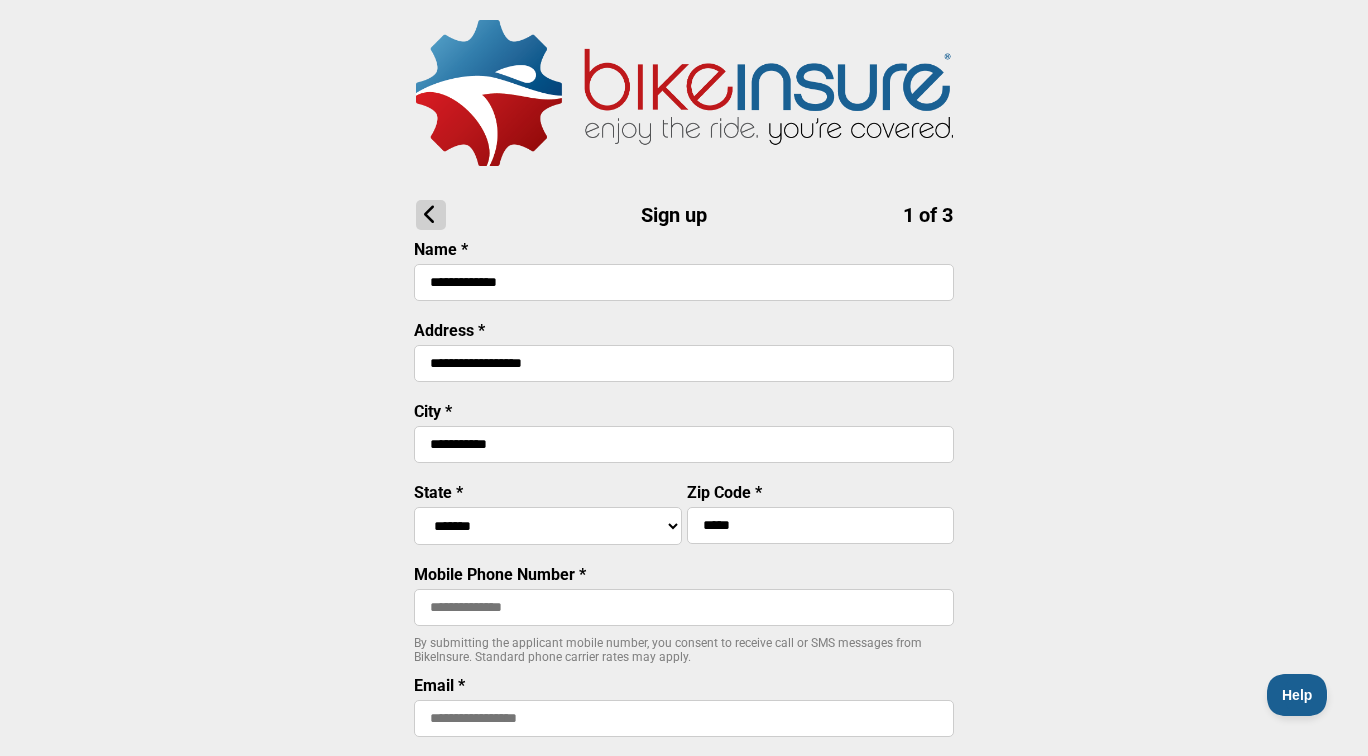type on "*****" 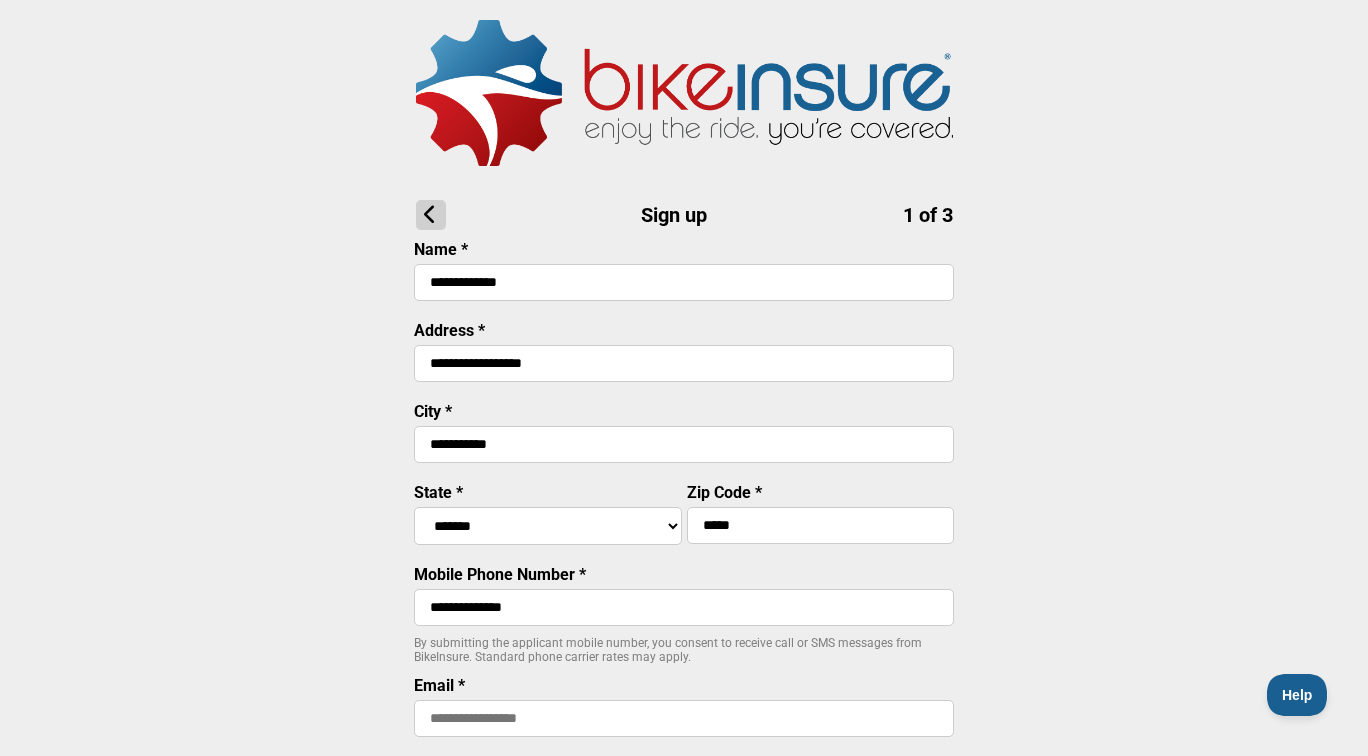 type on "**********" 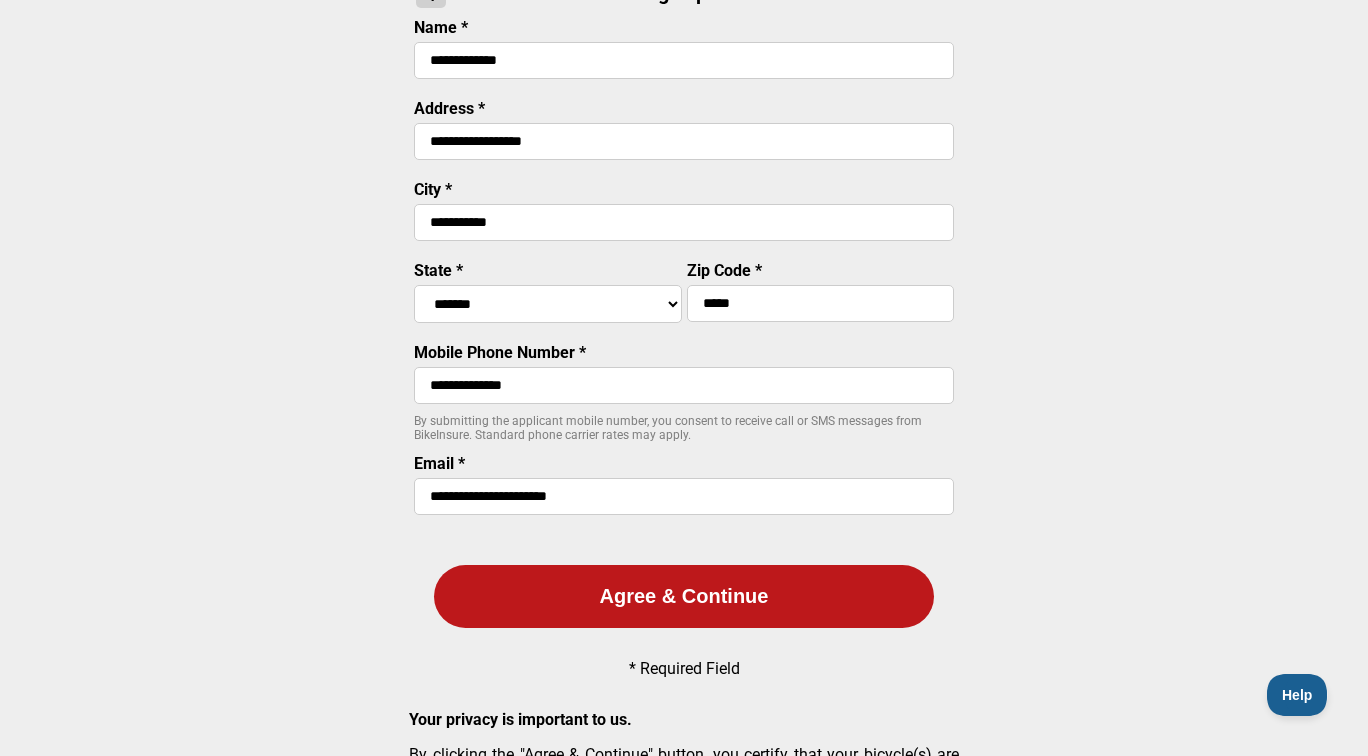 scroll, scrollTop: 224, scrollLeft: 0, axis: vertical 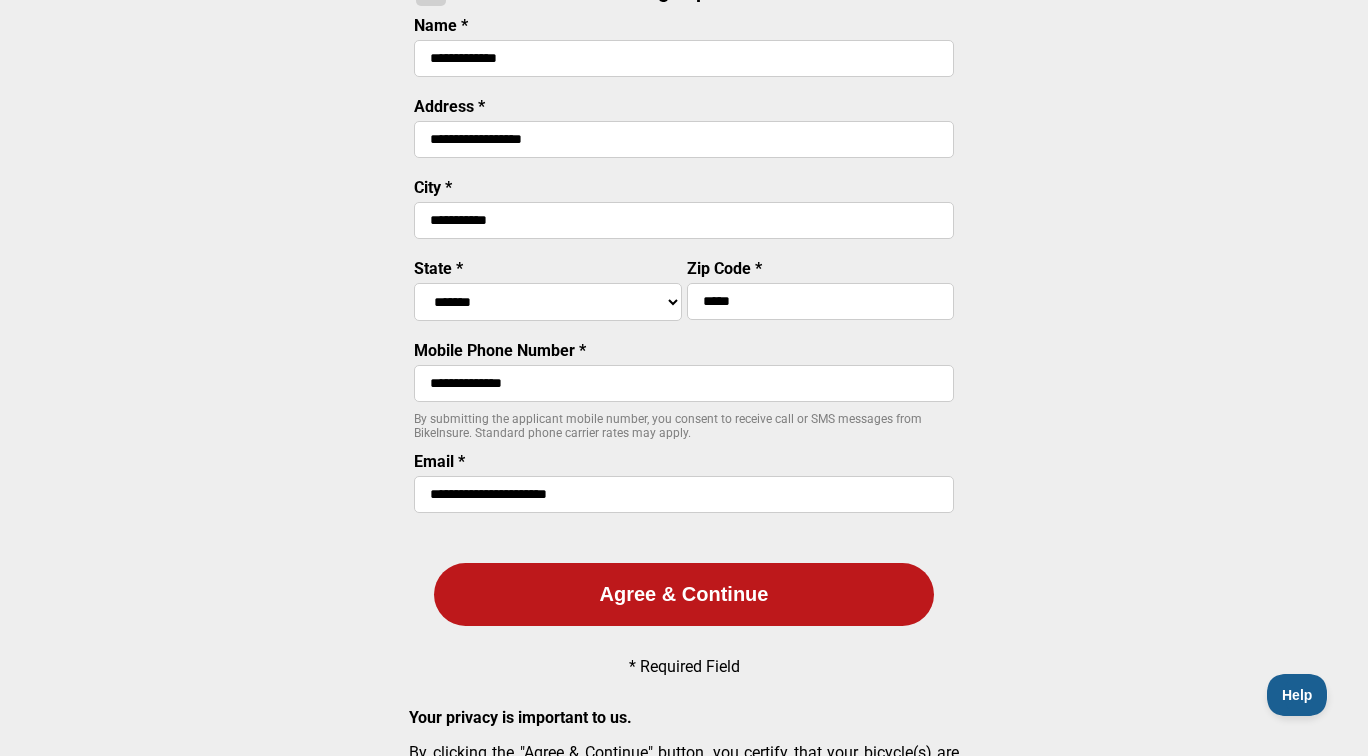 type on "**********" 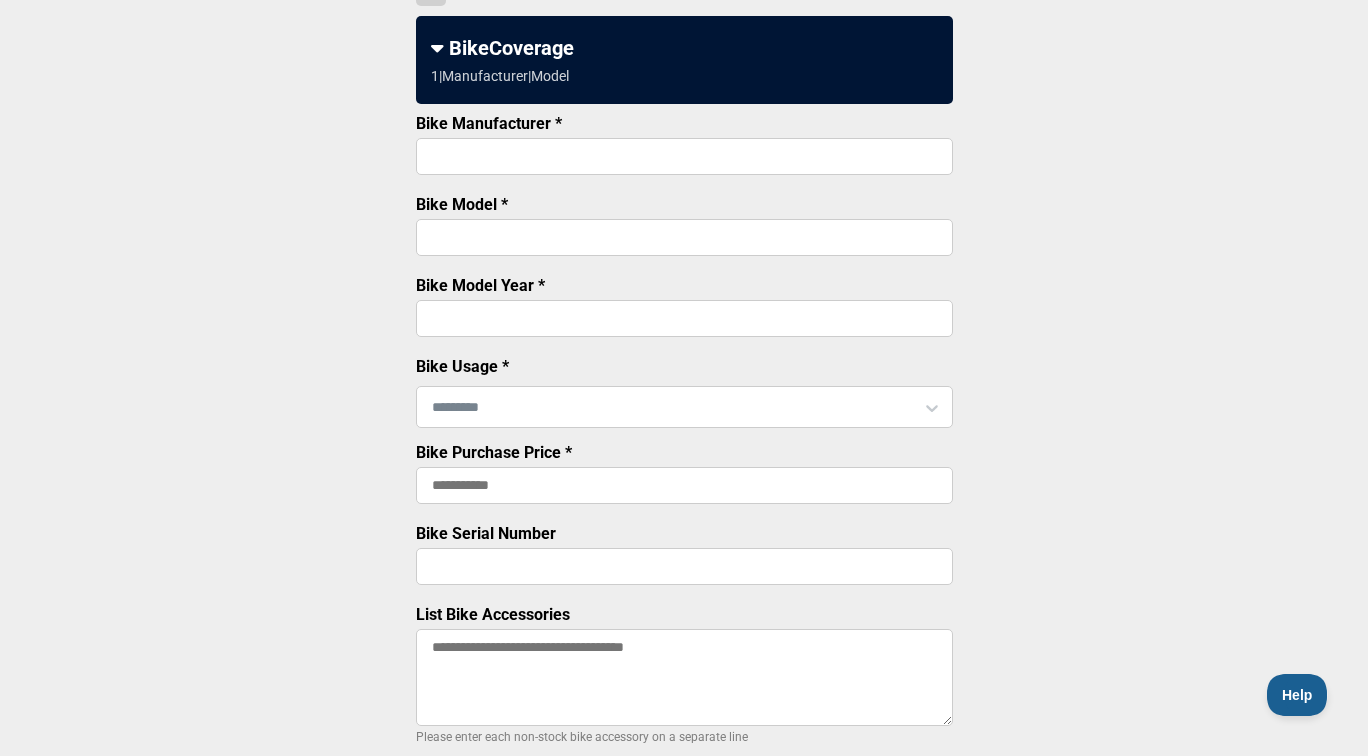 scroll, scrollTop: 0, scrollLeft: 0, axis: both 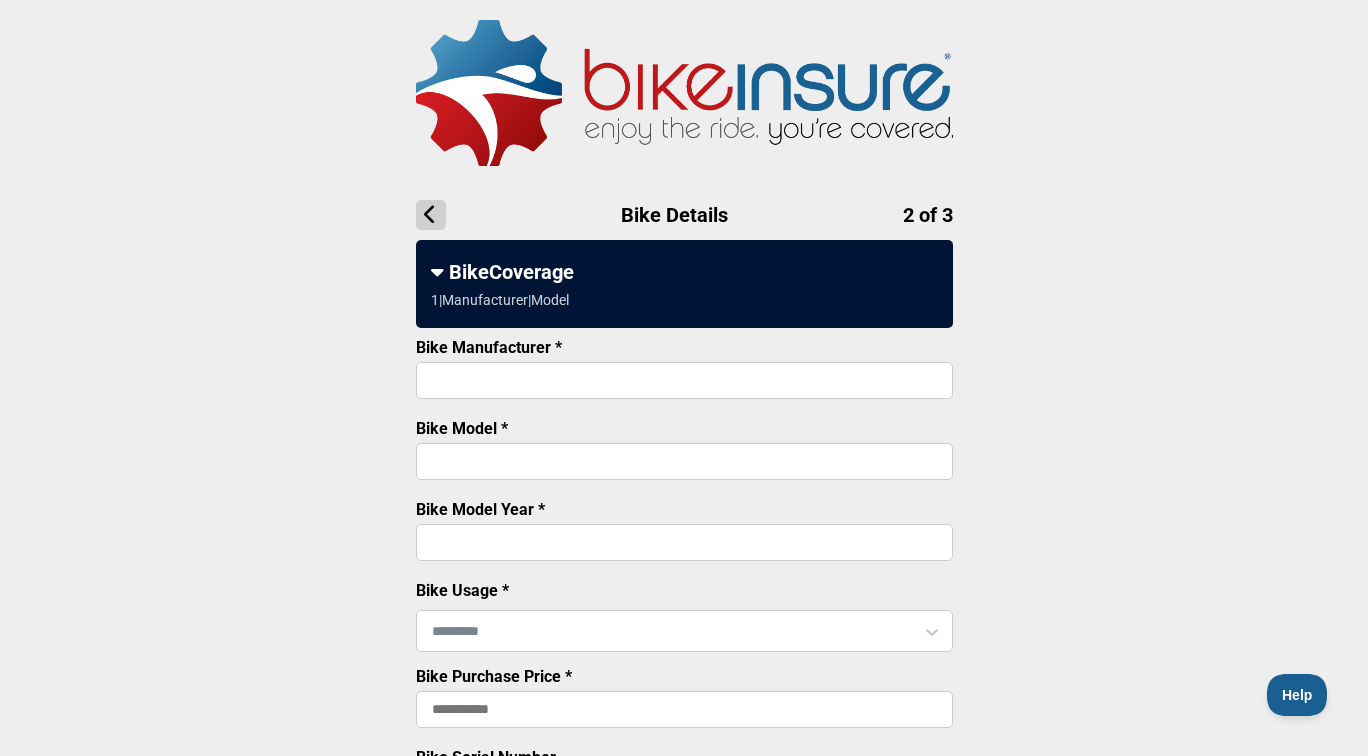 click on "Bike Manufacturer   *" at bounding box center [684, 380] 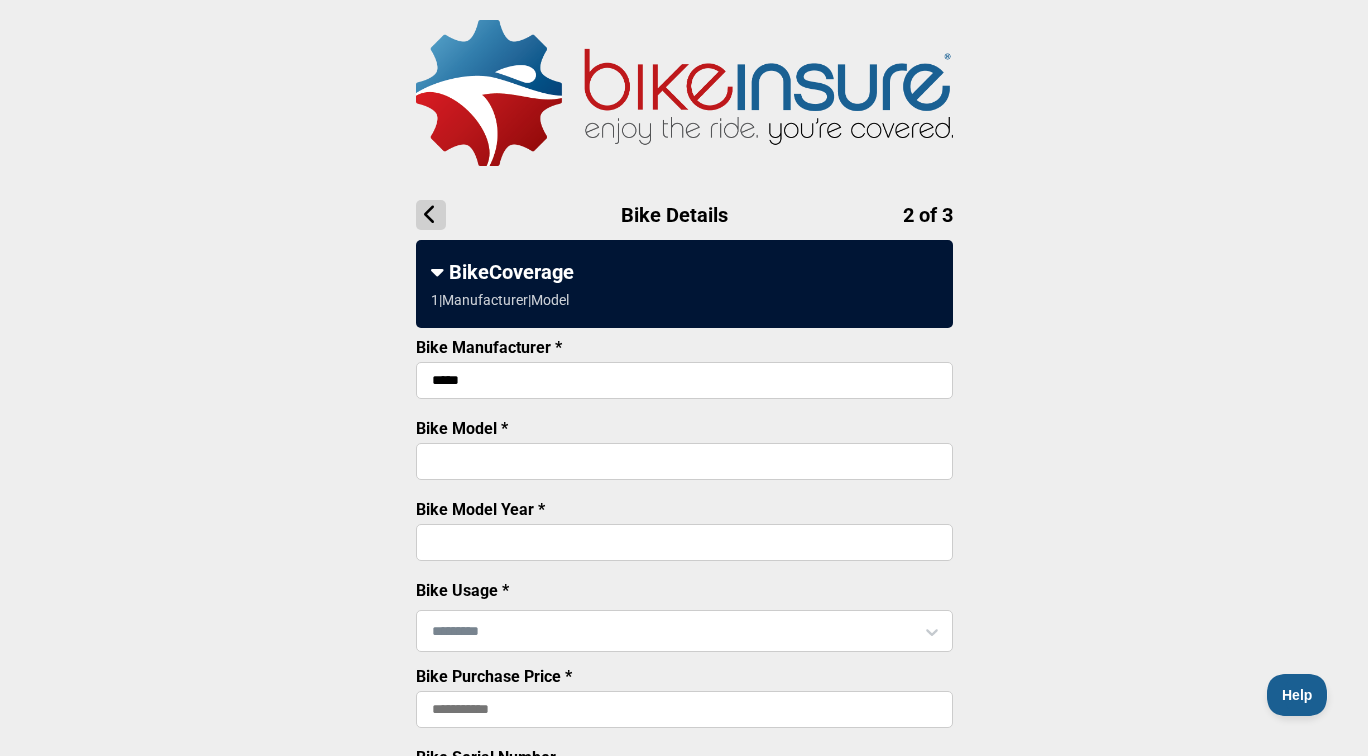 type on "*****" 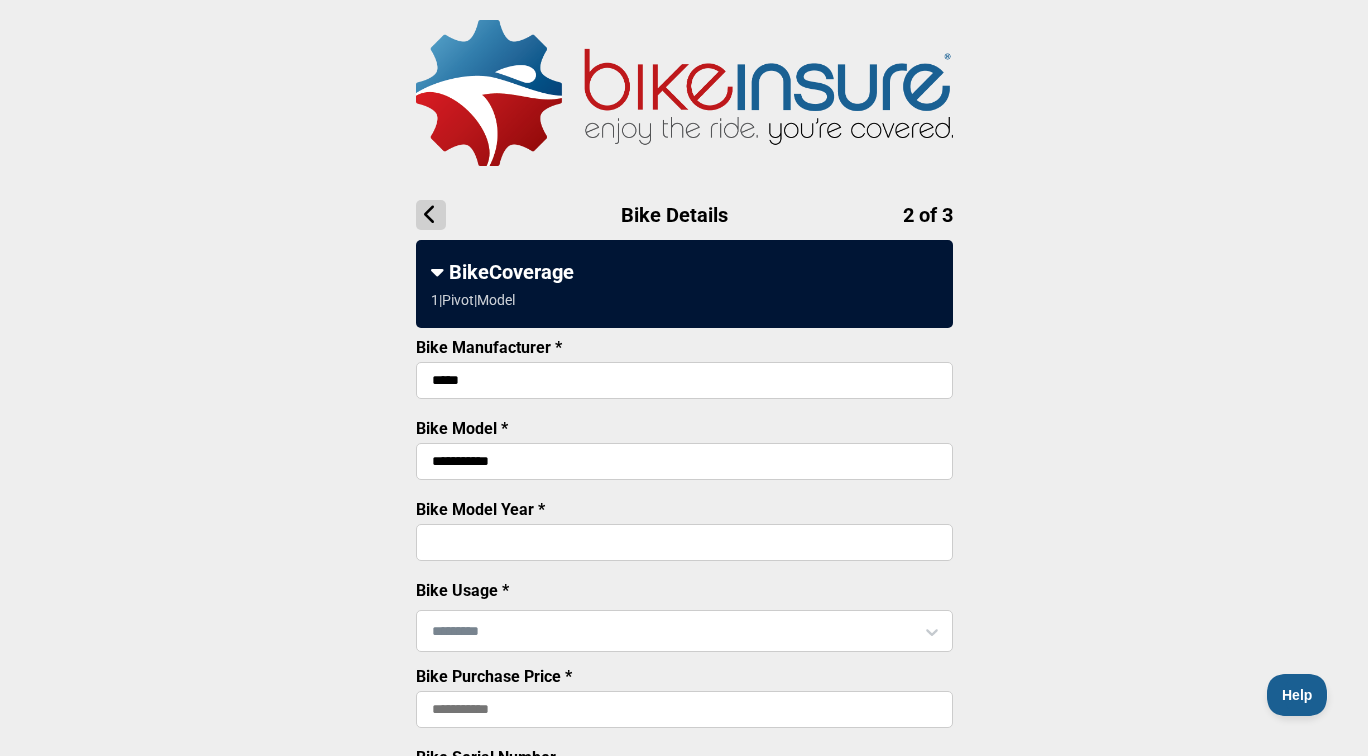 type on "**********" 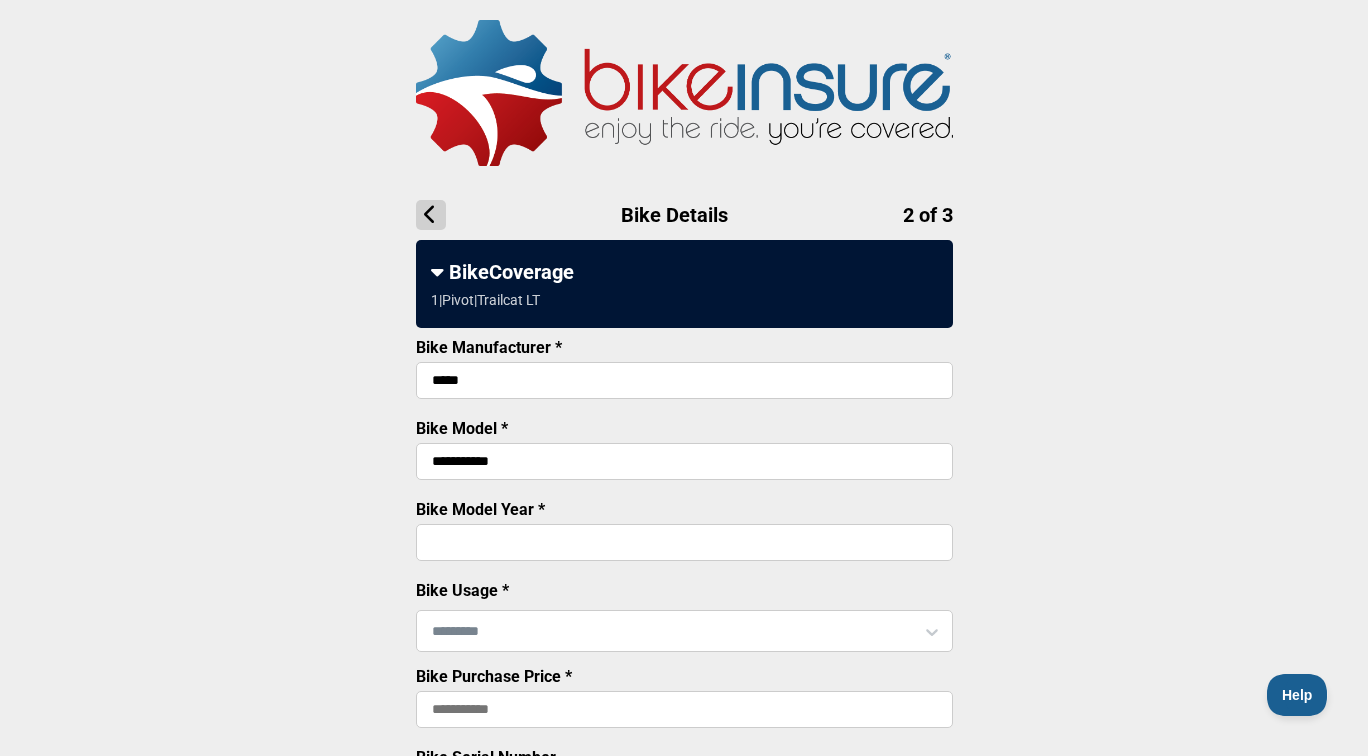 type on "****" 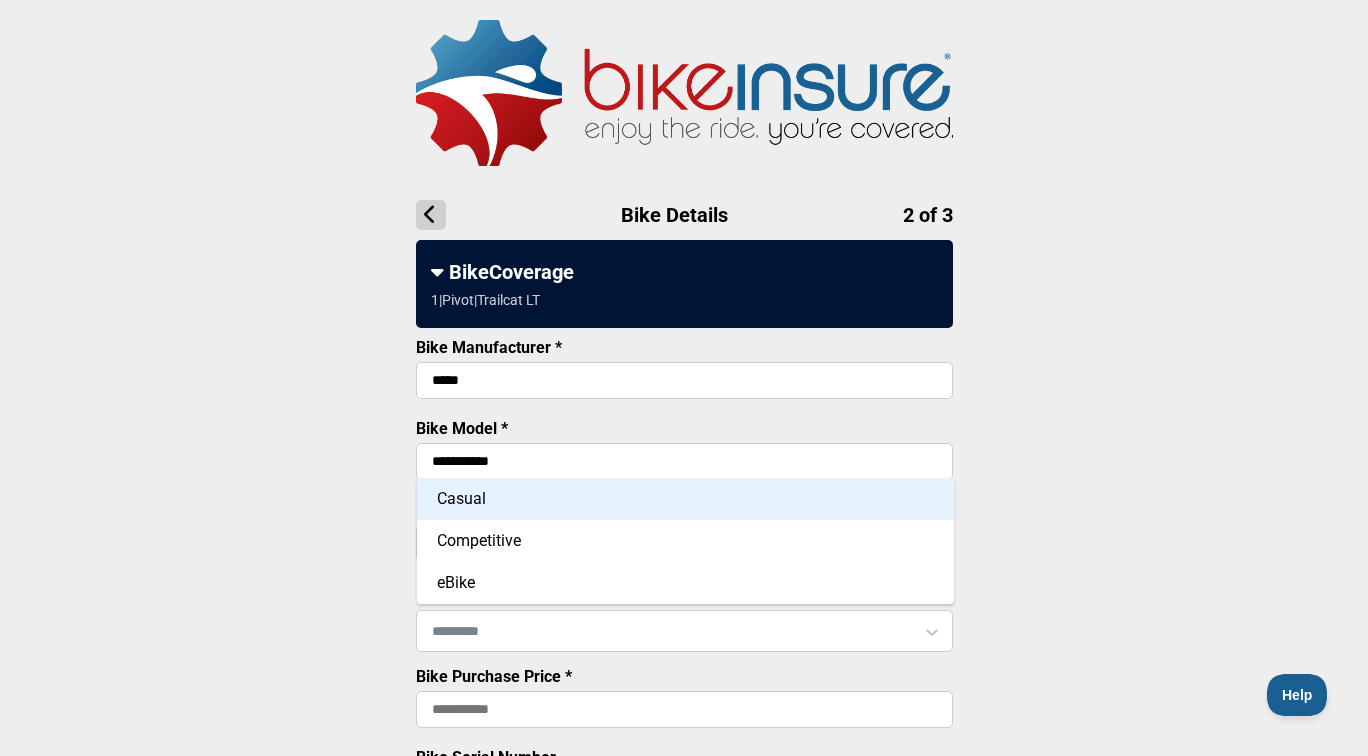 click on "Casual" at bounding box center (685, 499) 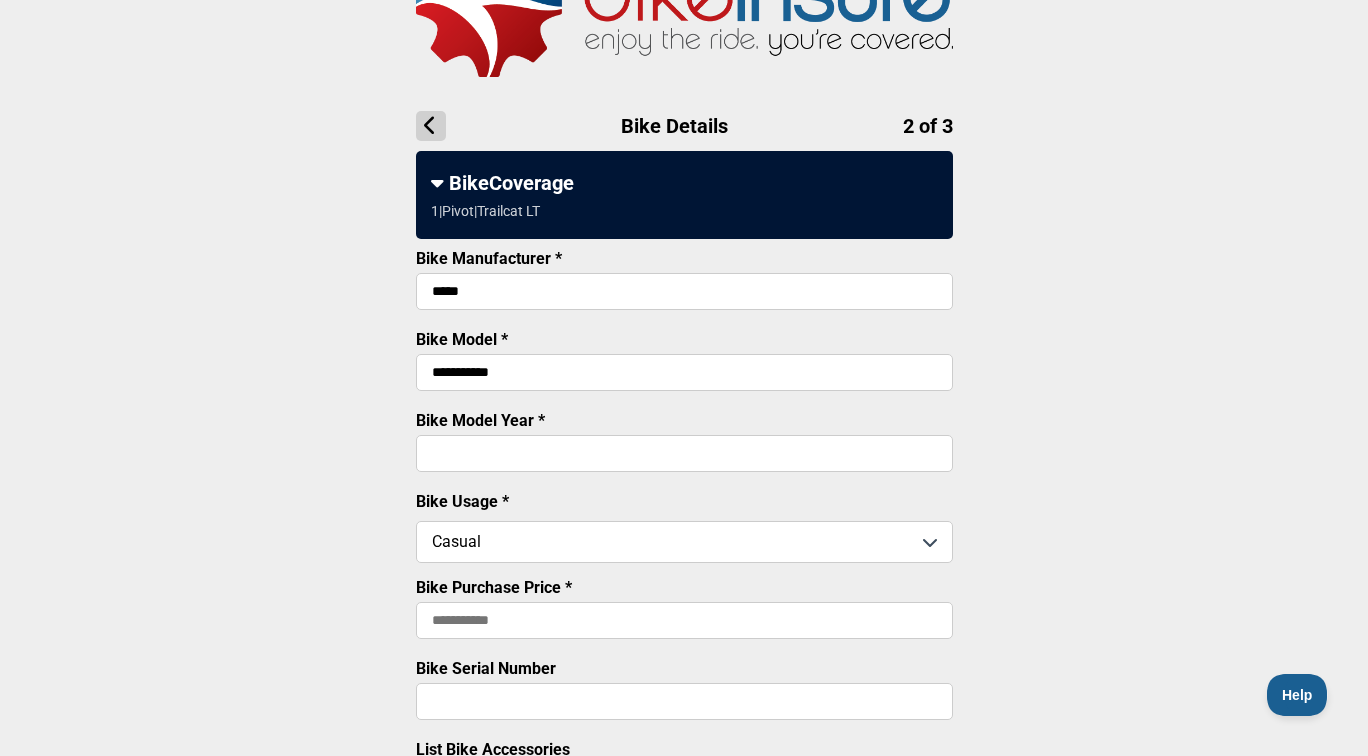 scroll, scrollTop: 101, scrollLeft: 0, axis: vertical 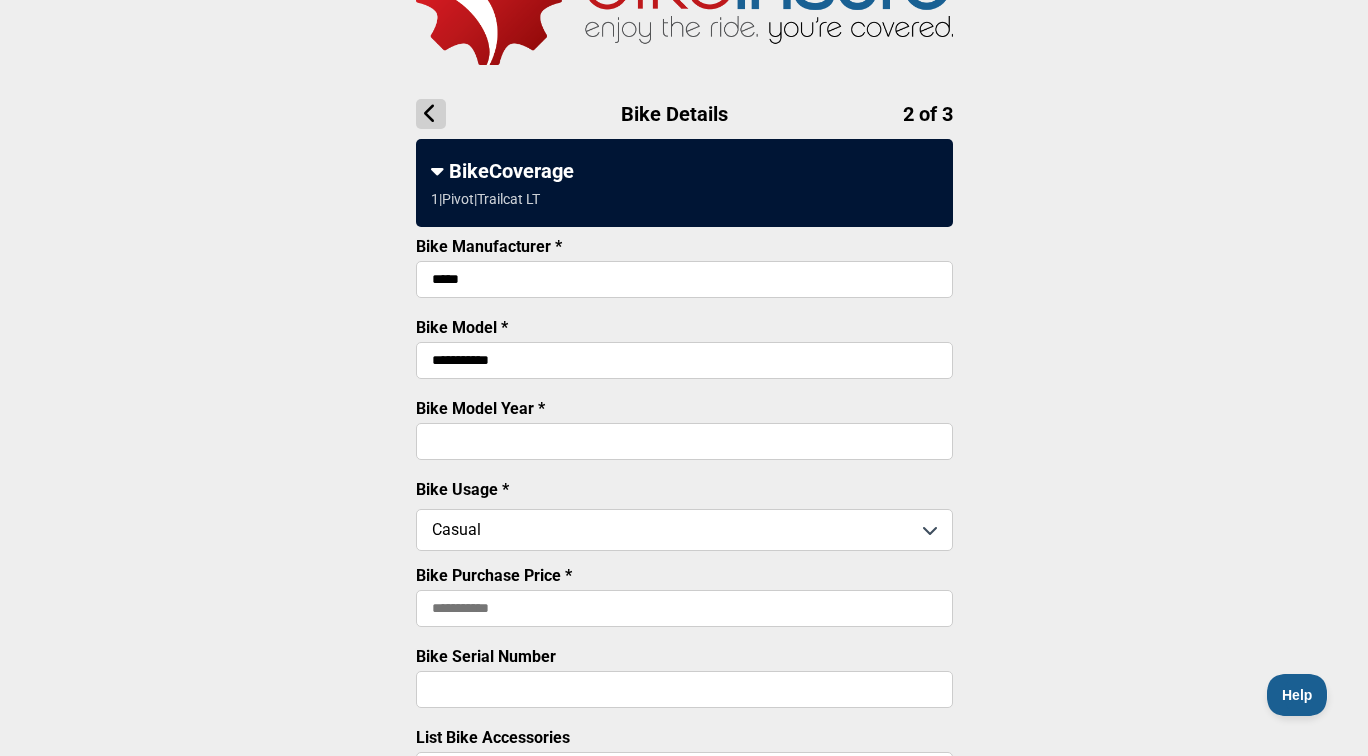click on "Bike Purchase Price   *" at bounding box center [684, 608] 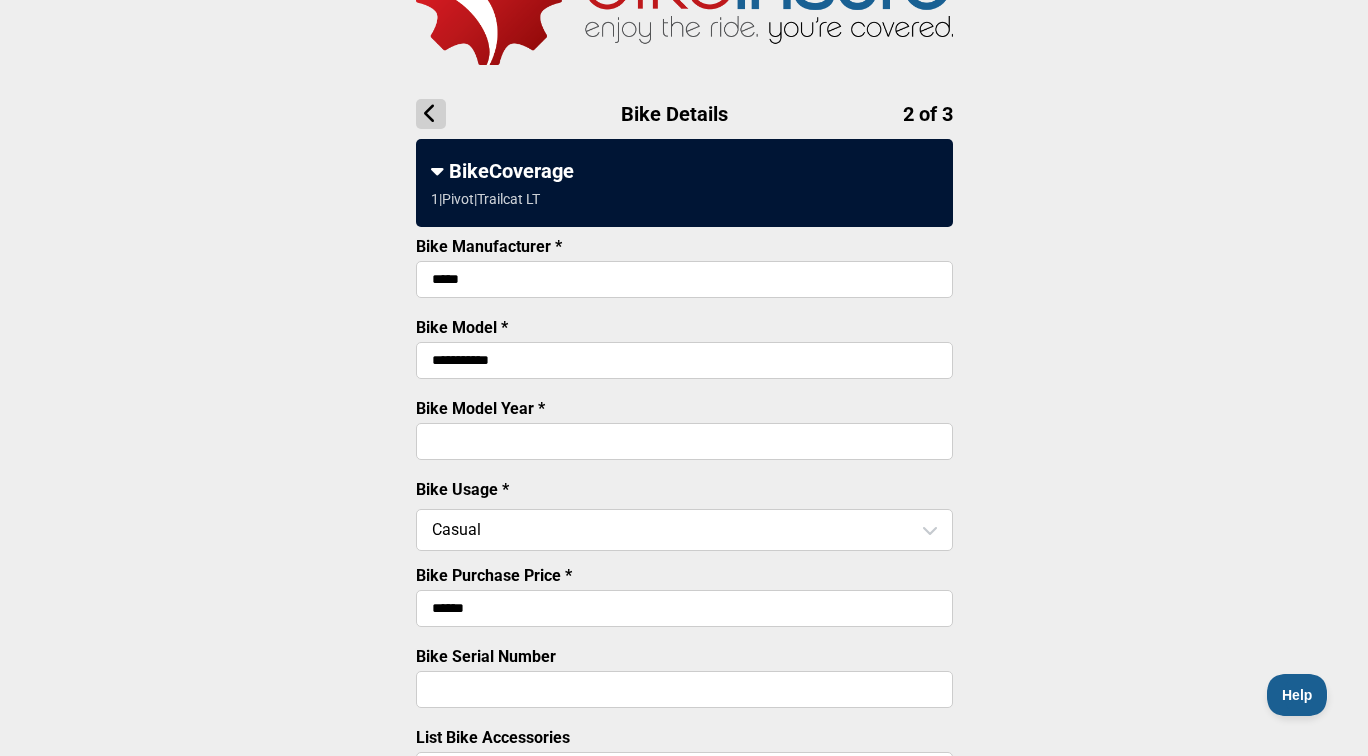 type on "******" 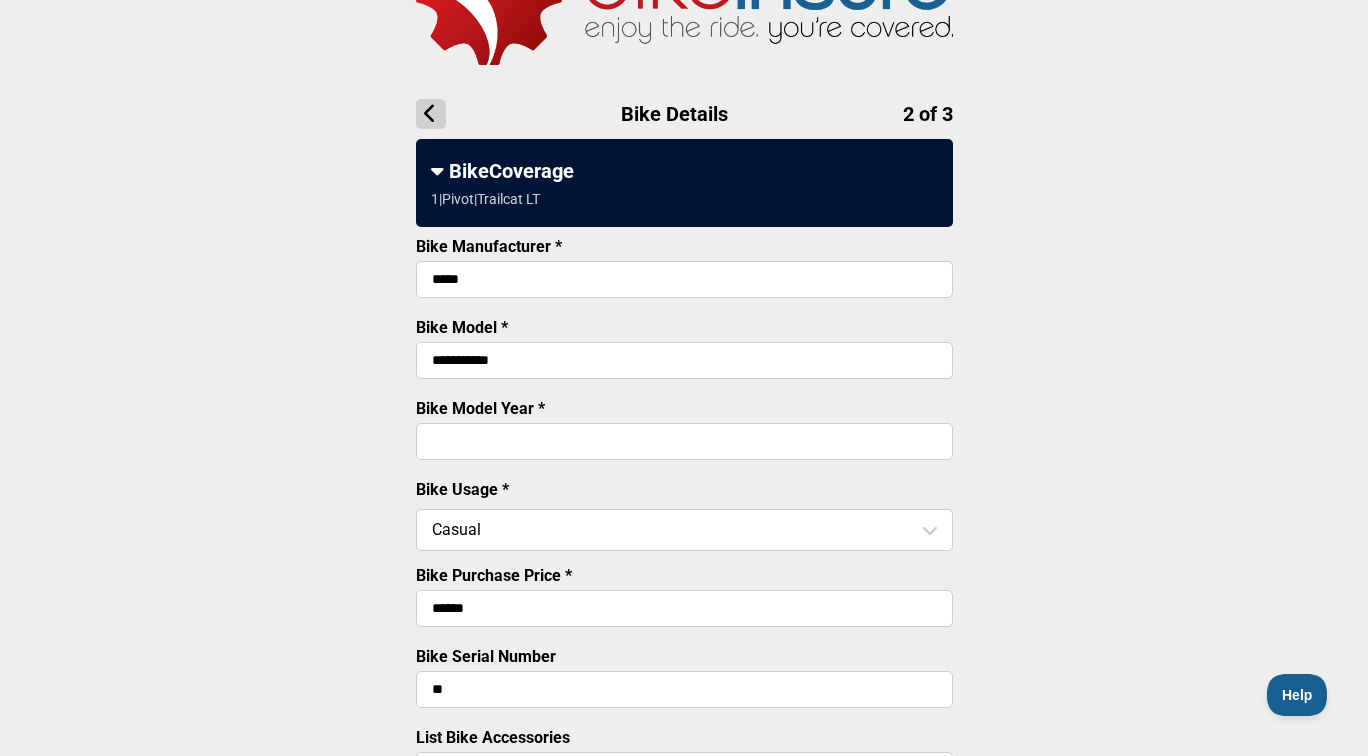 type on "*" 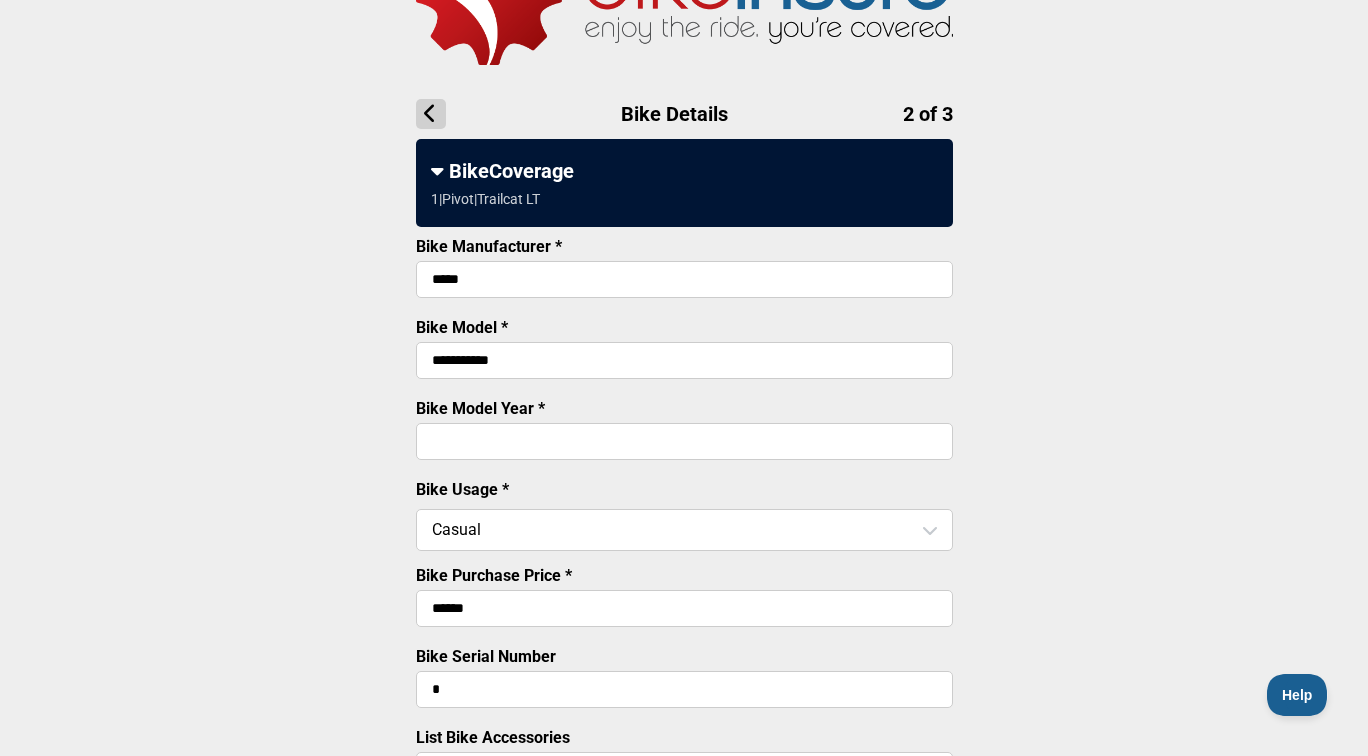 type 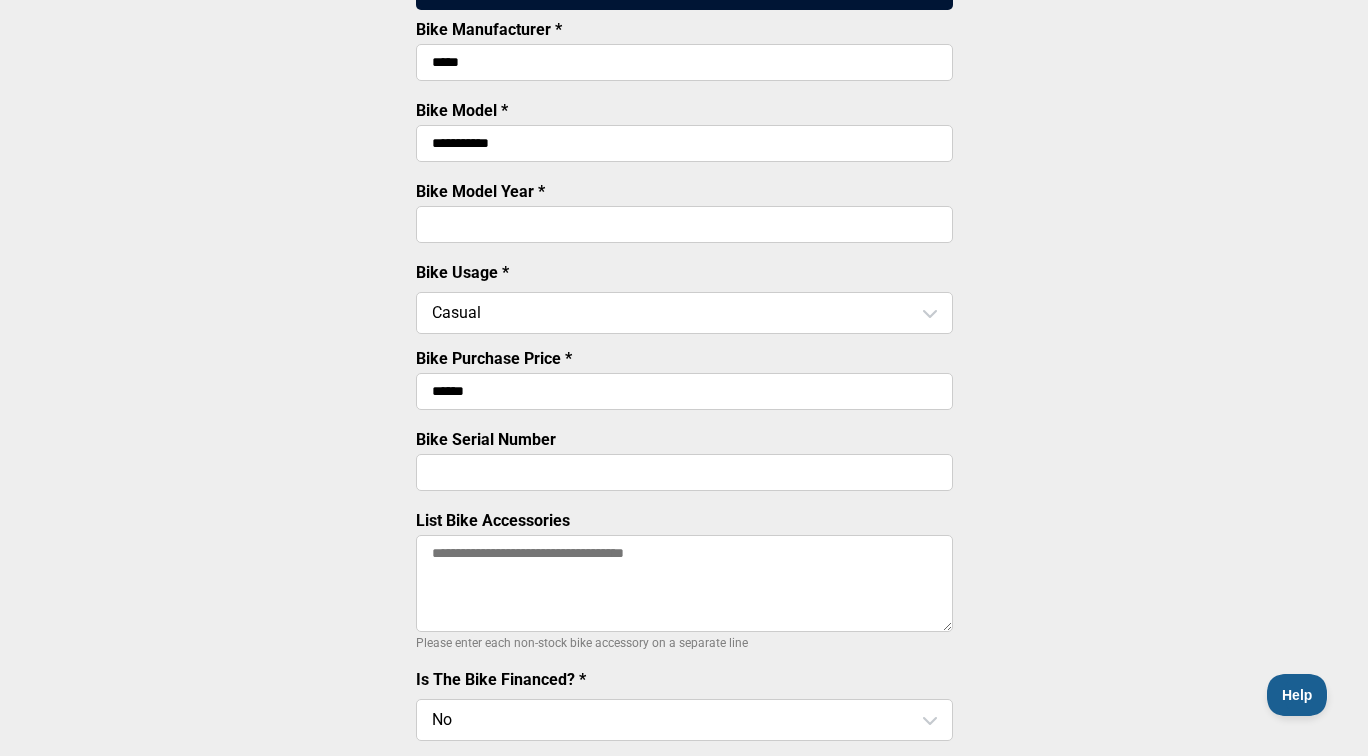 scroll, scrollTop: 359, scrollLeft: 0, axis: vertical 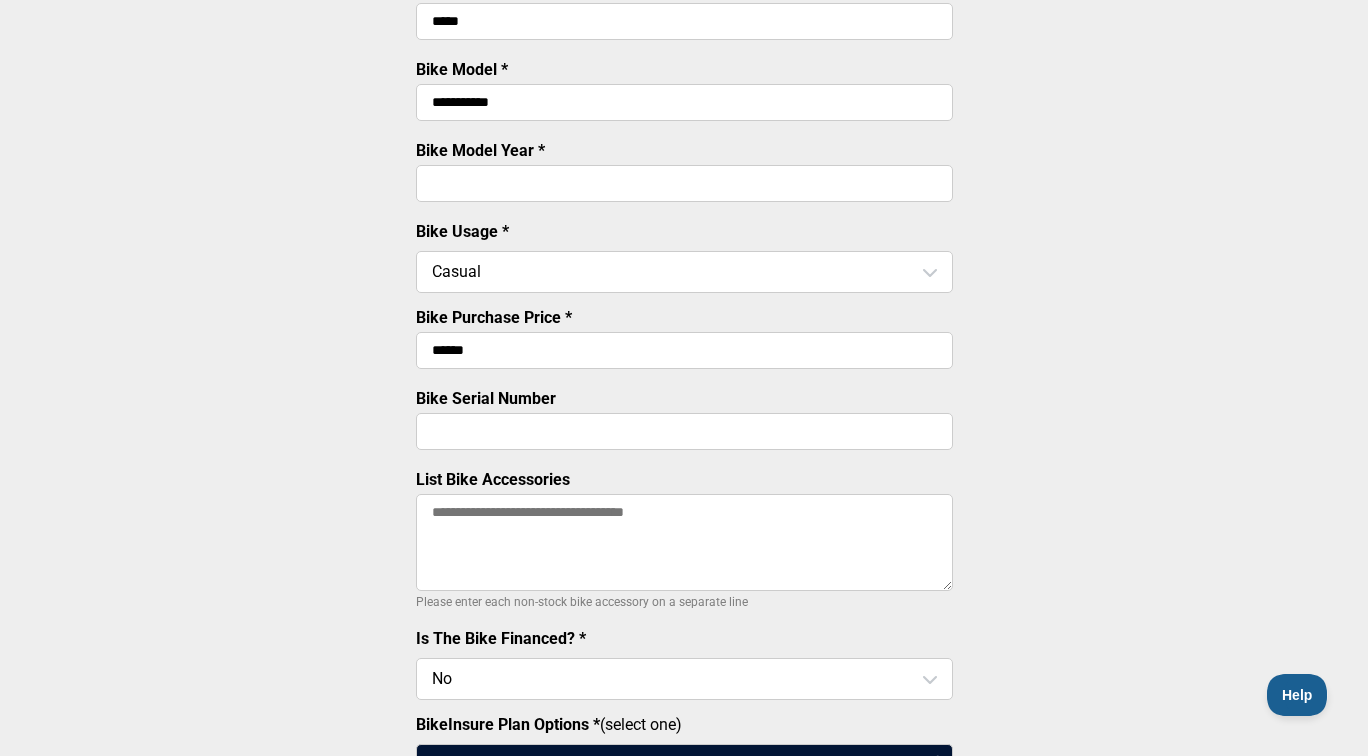 click on "List Bike Accessories" at bounding box center (684, 542) 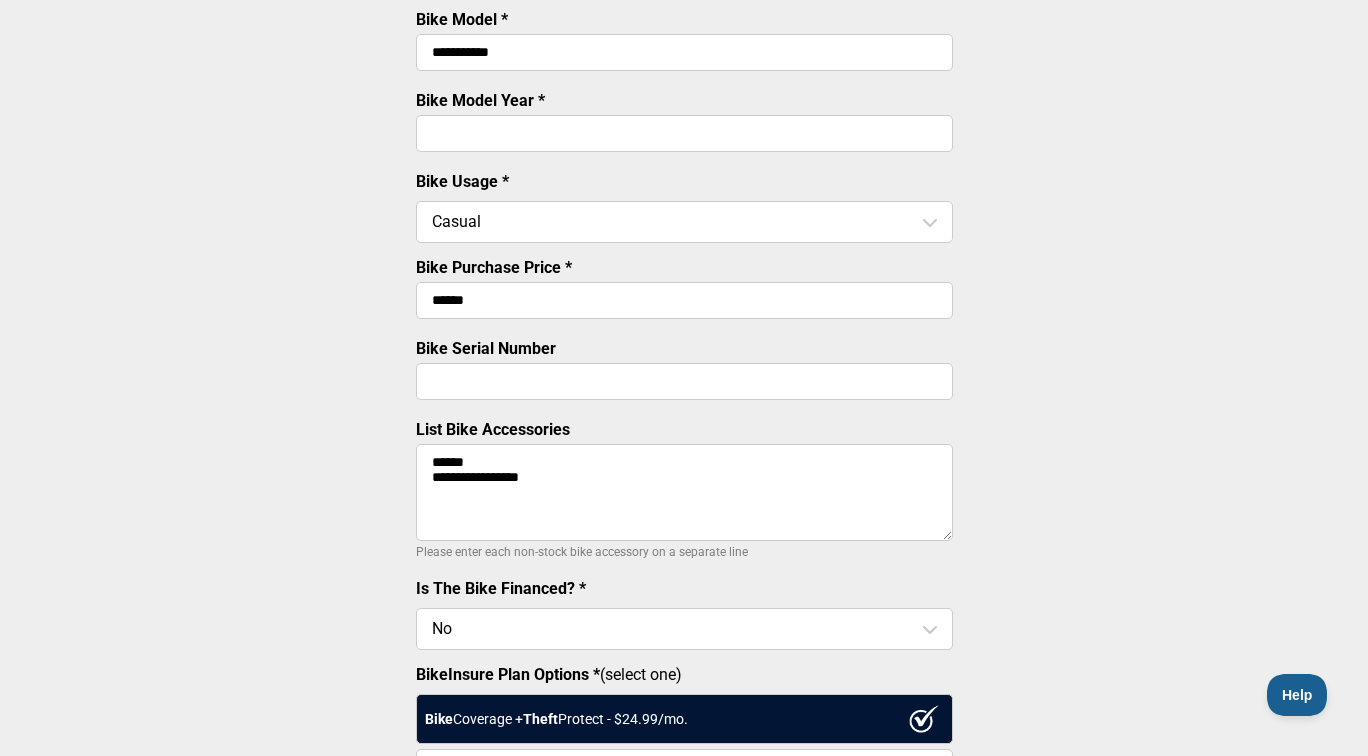 scroll, scrollTop: 416, scrollLeft: 0, axis: vertical 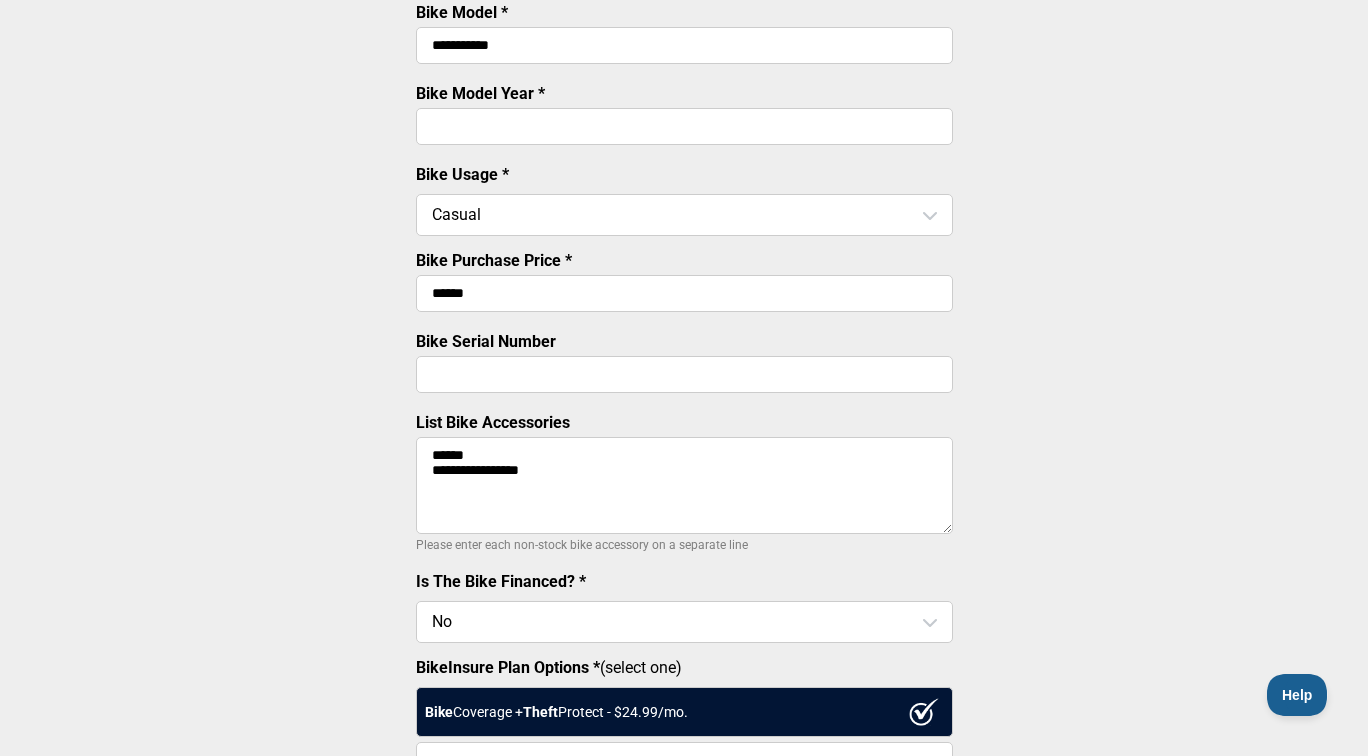 type on "**********" 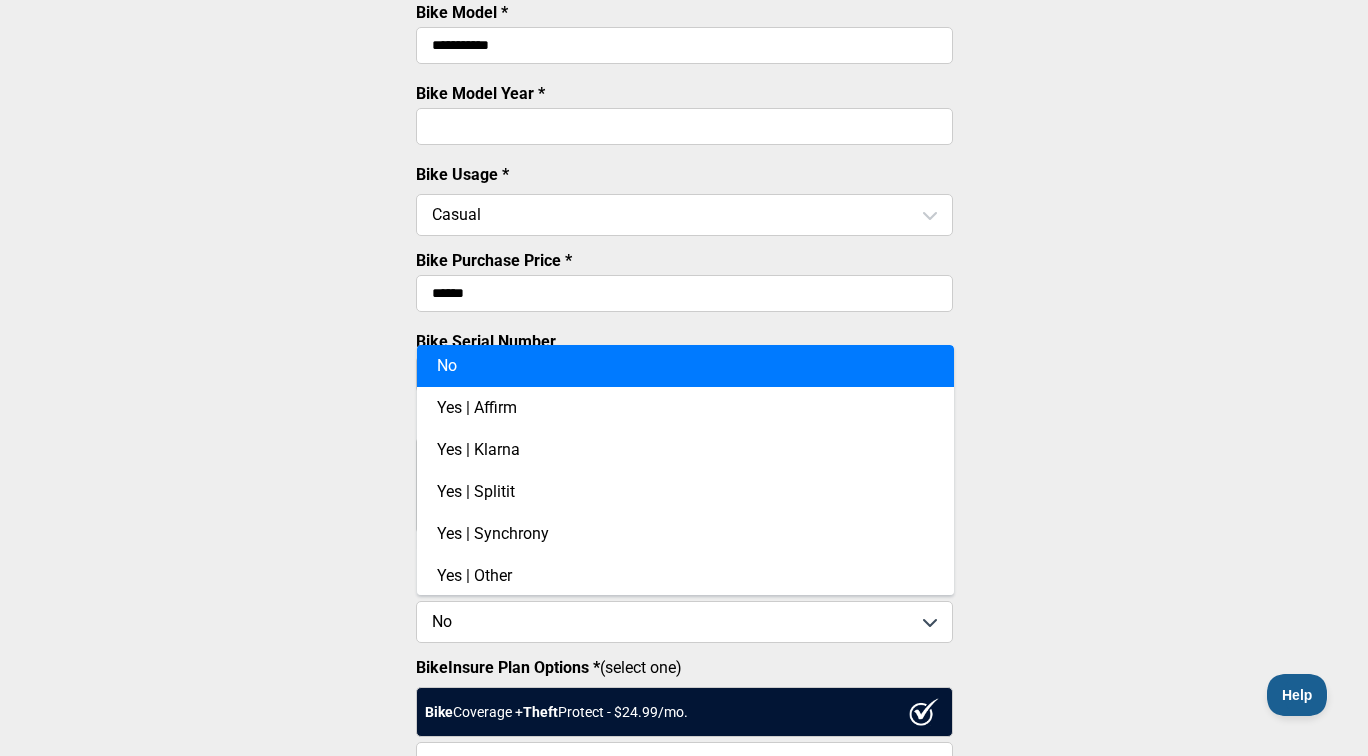 click on "No" at bounding box center (685, 366) 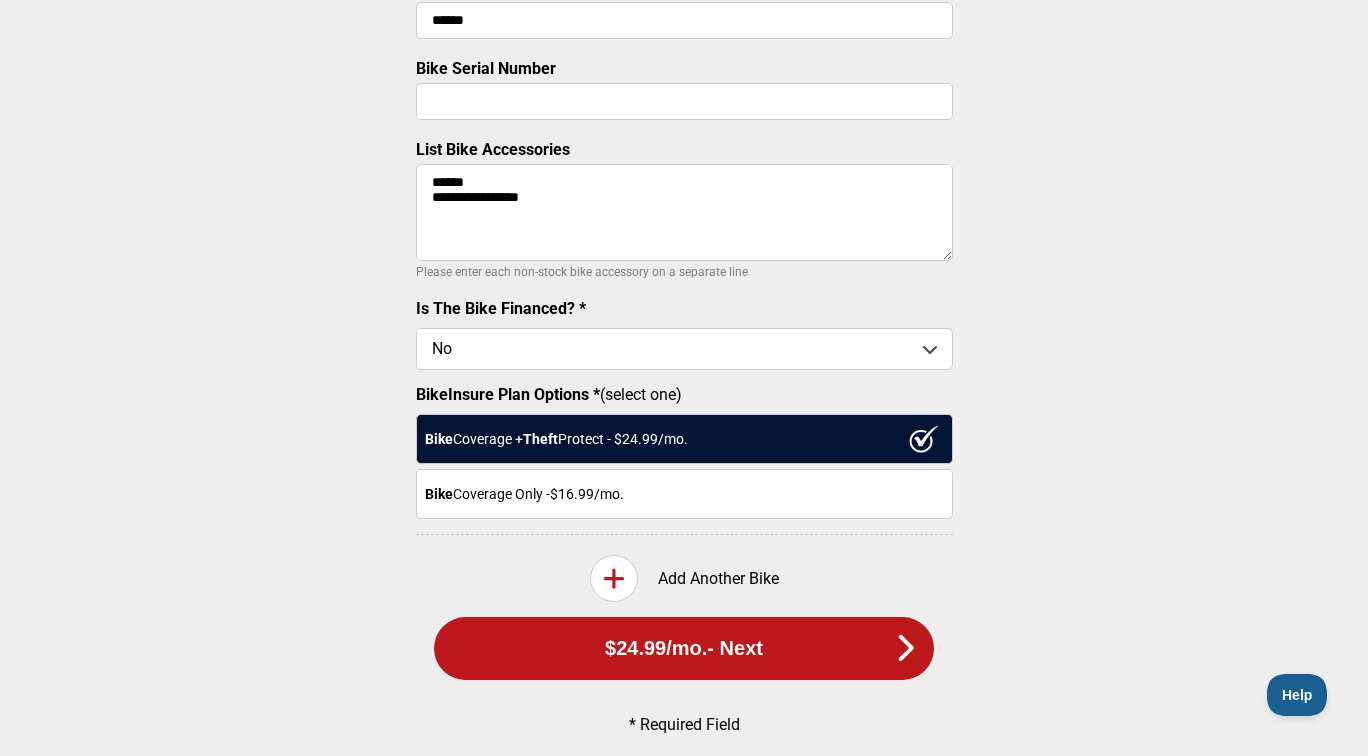 scroll, scrollTop: 721, scrollLeft: 0, axis: vertical 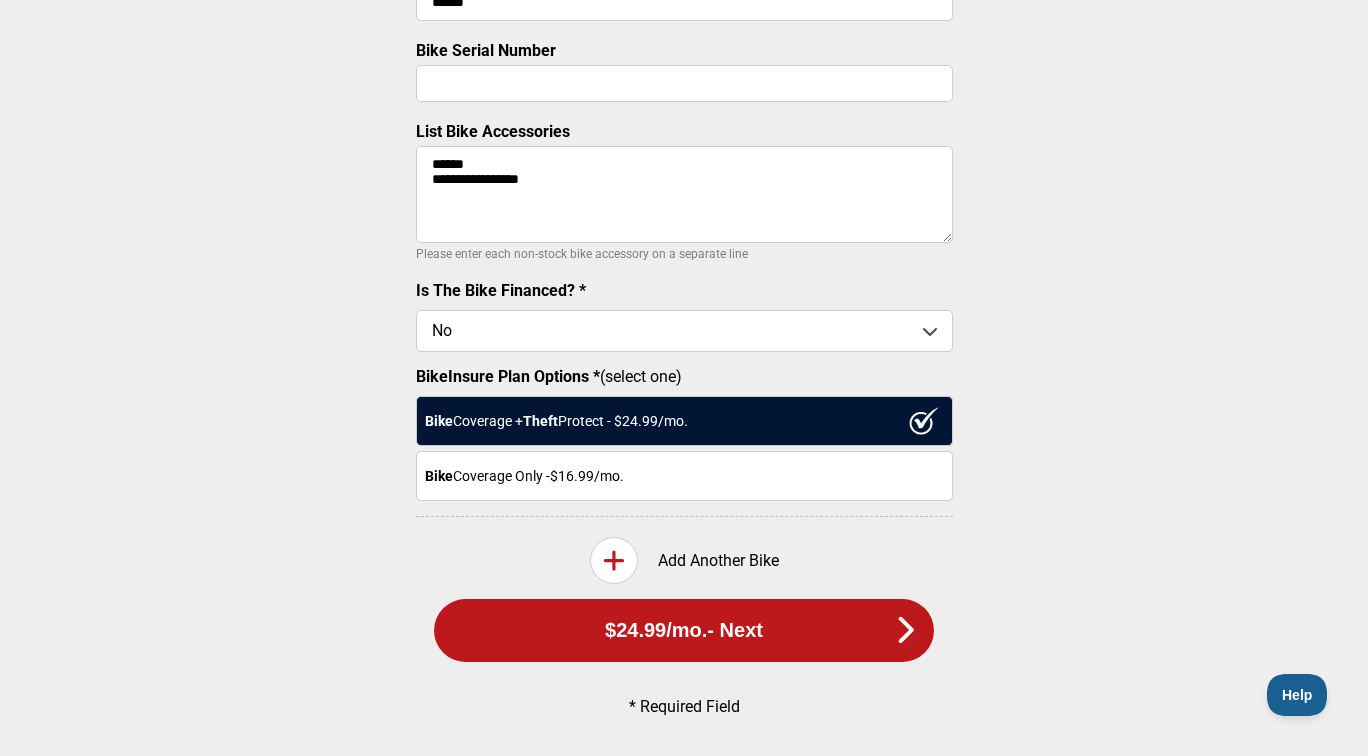 click on "$24.99 /mo.  - Next" at bounding box center [684, 630] 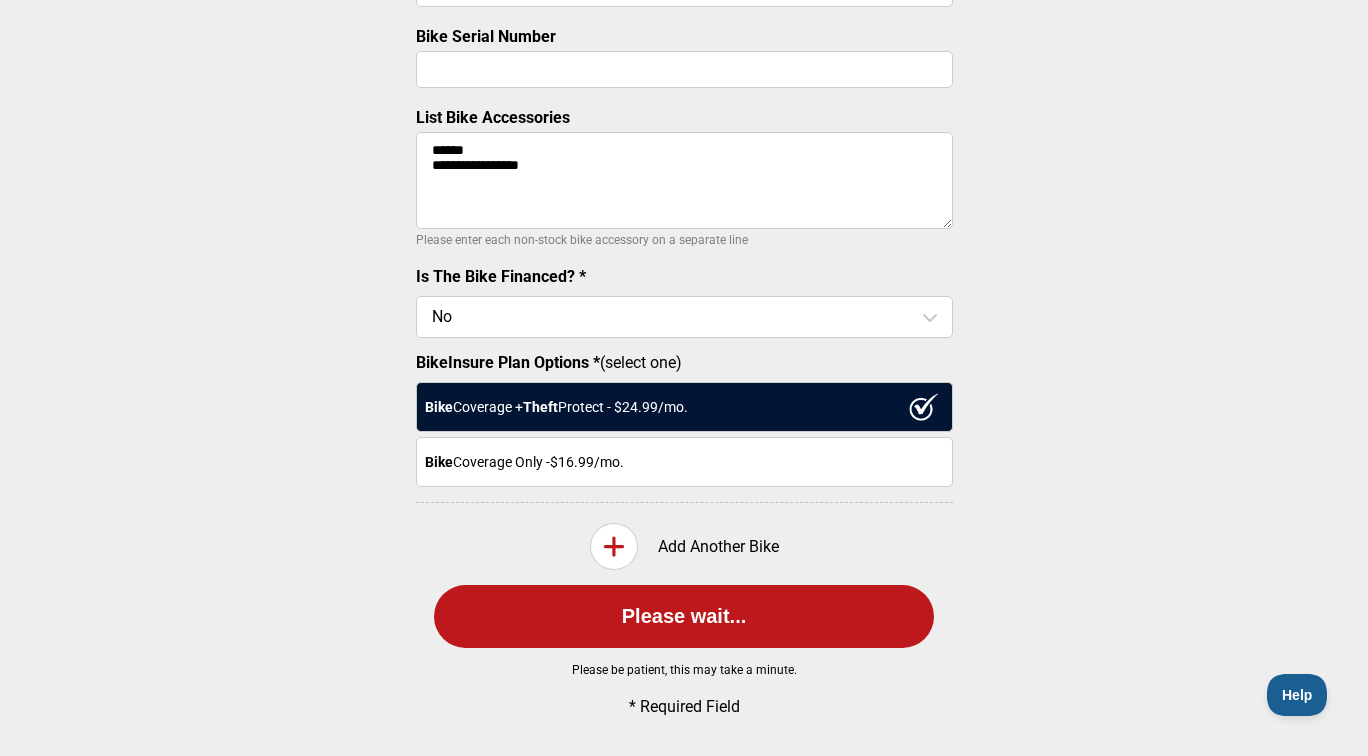scroll, scrollTop: 0, scrollLeft: 0, axis: both 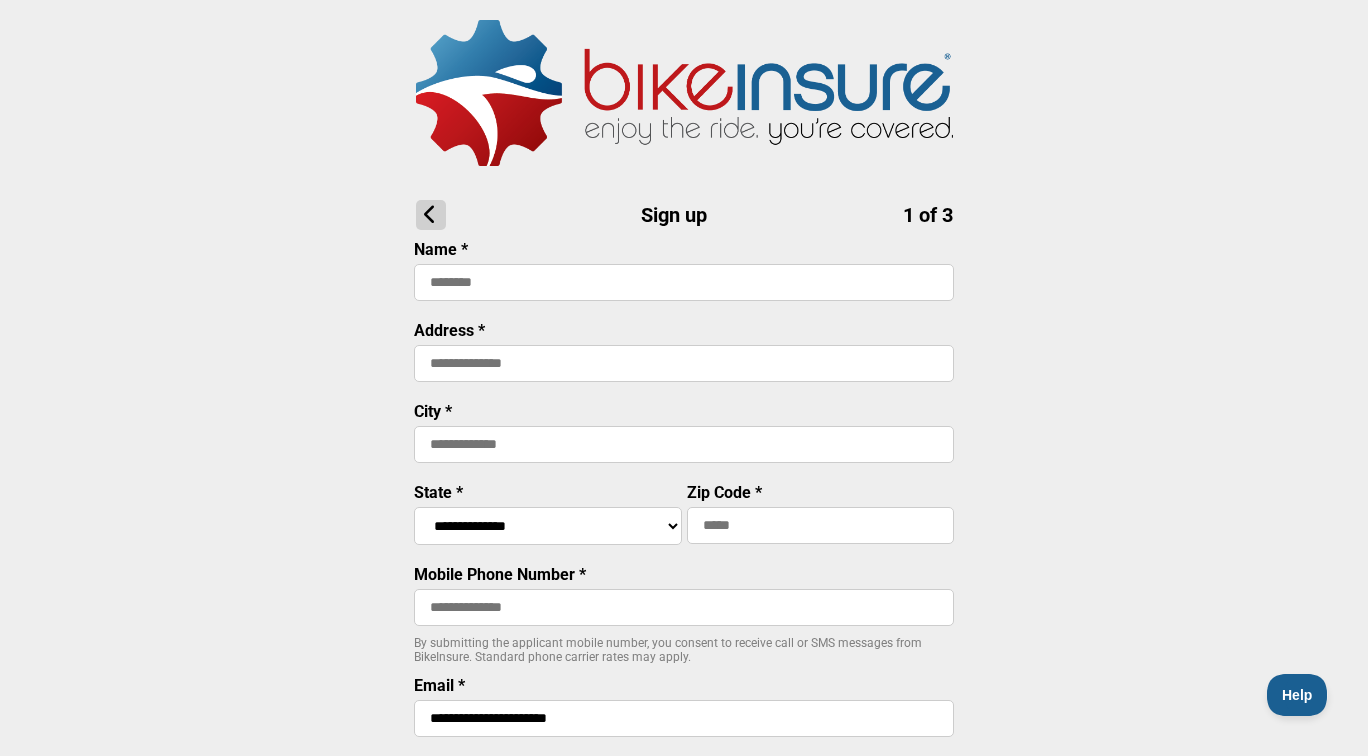 click at bounding box center [684, 282] 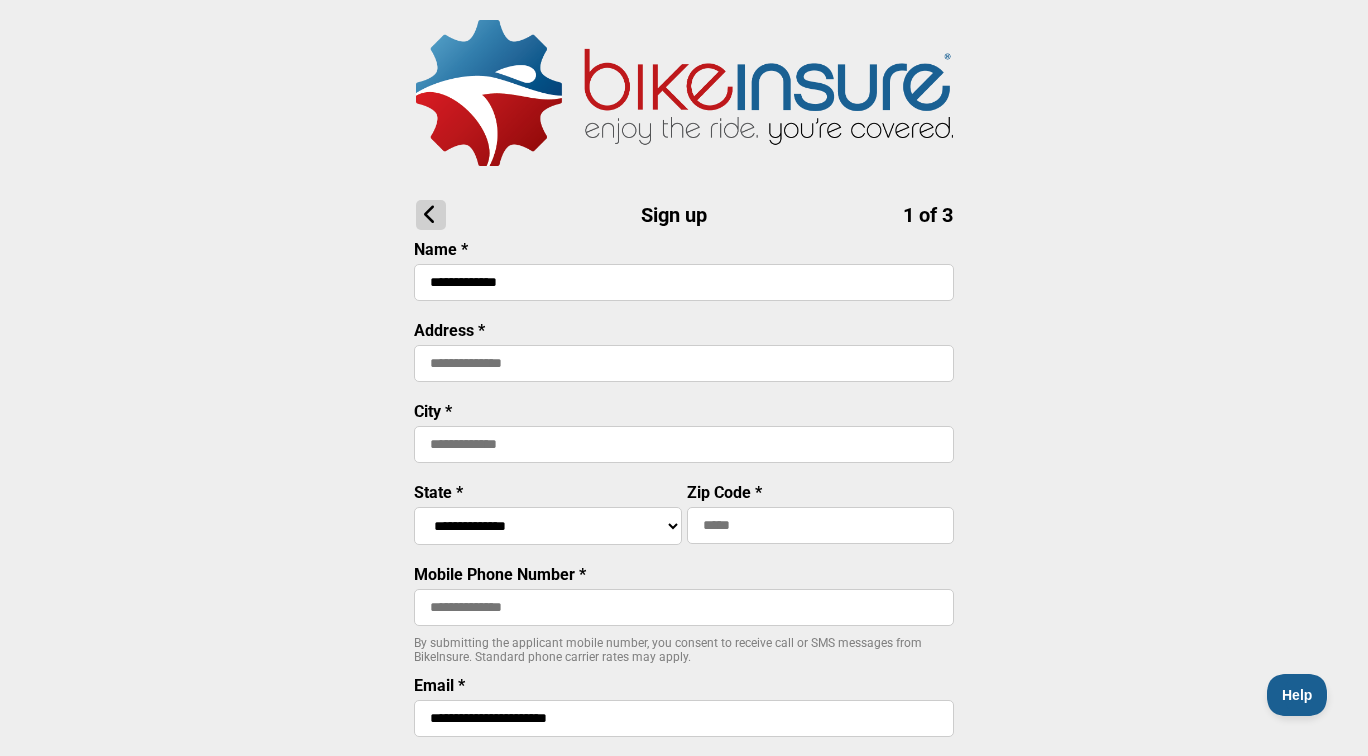 type on "**********" 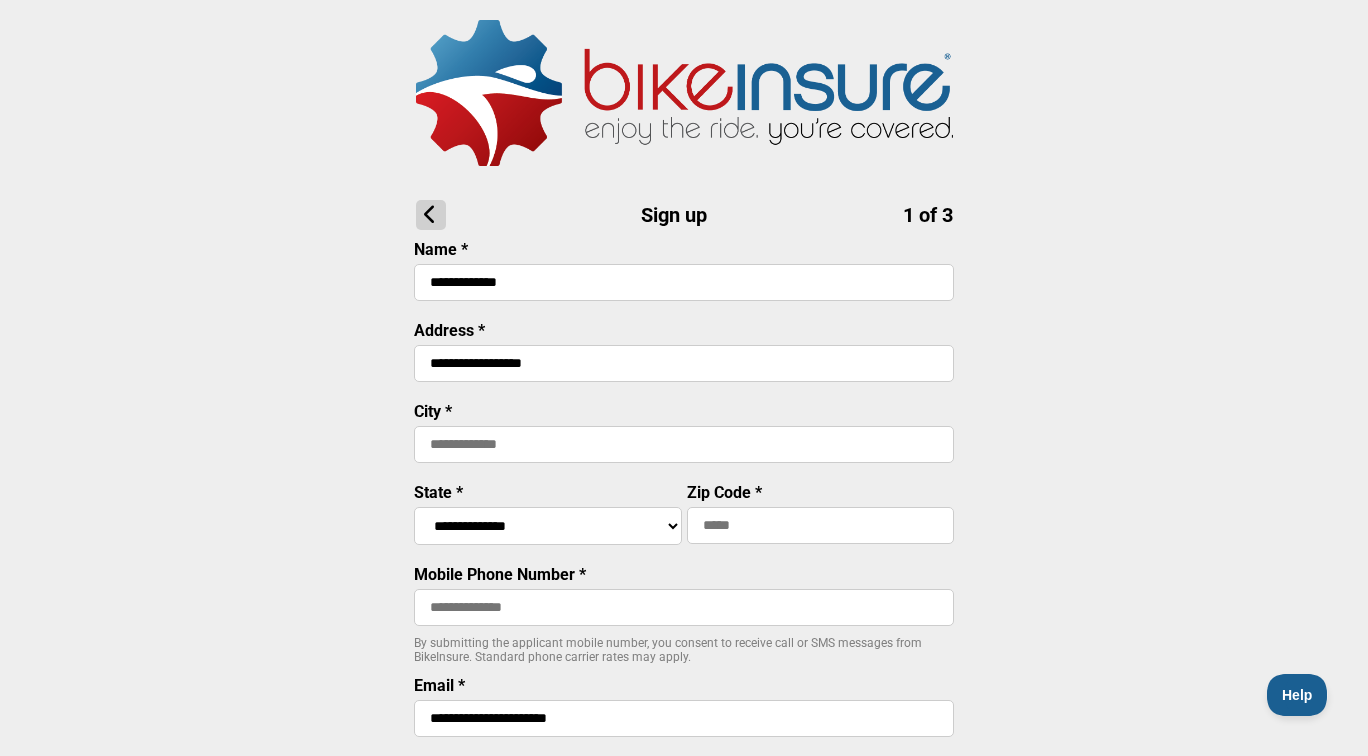 type on "**********" 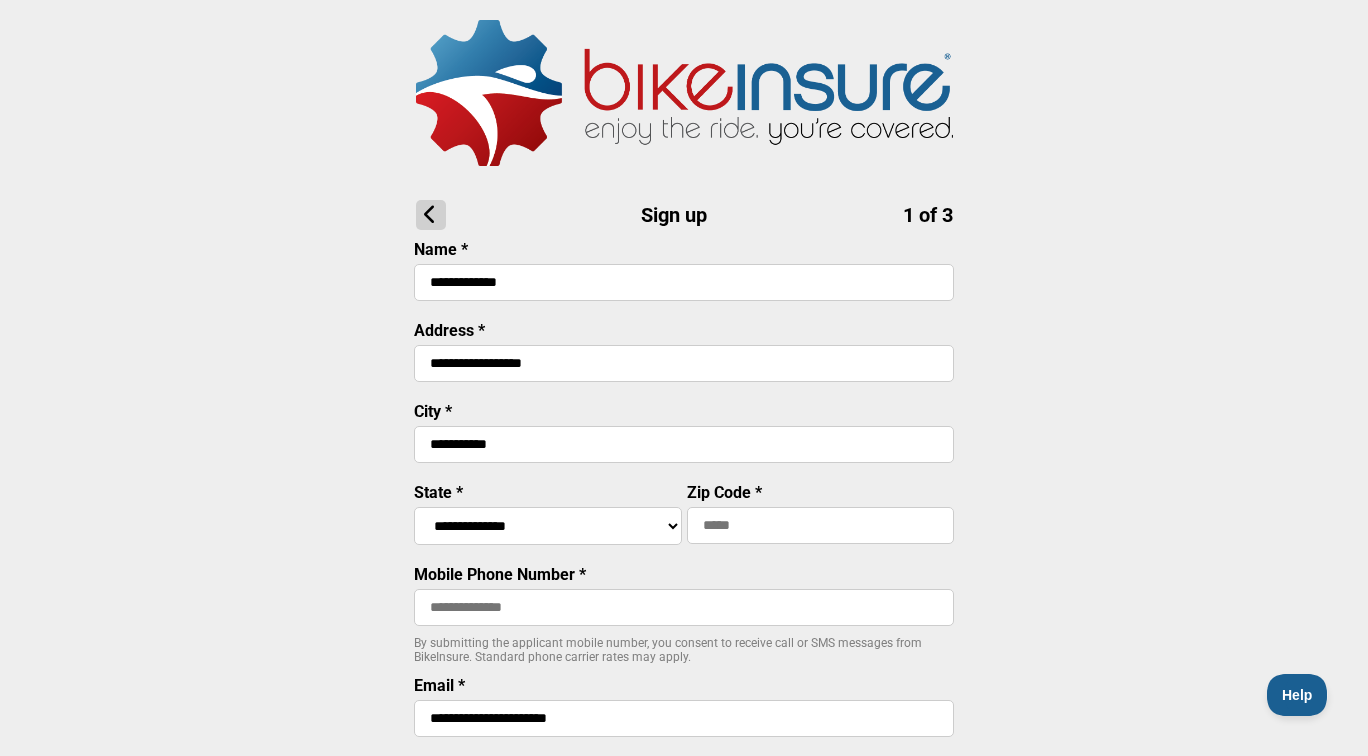 type on "**********" 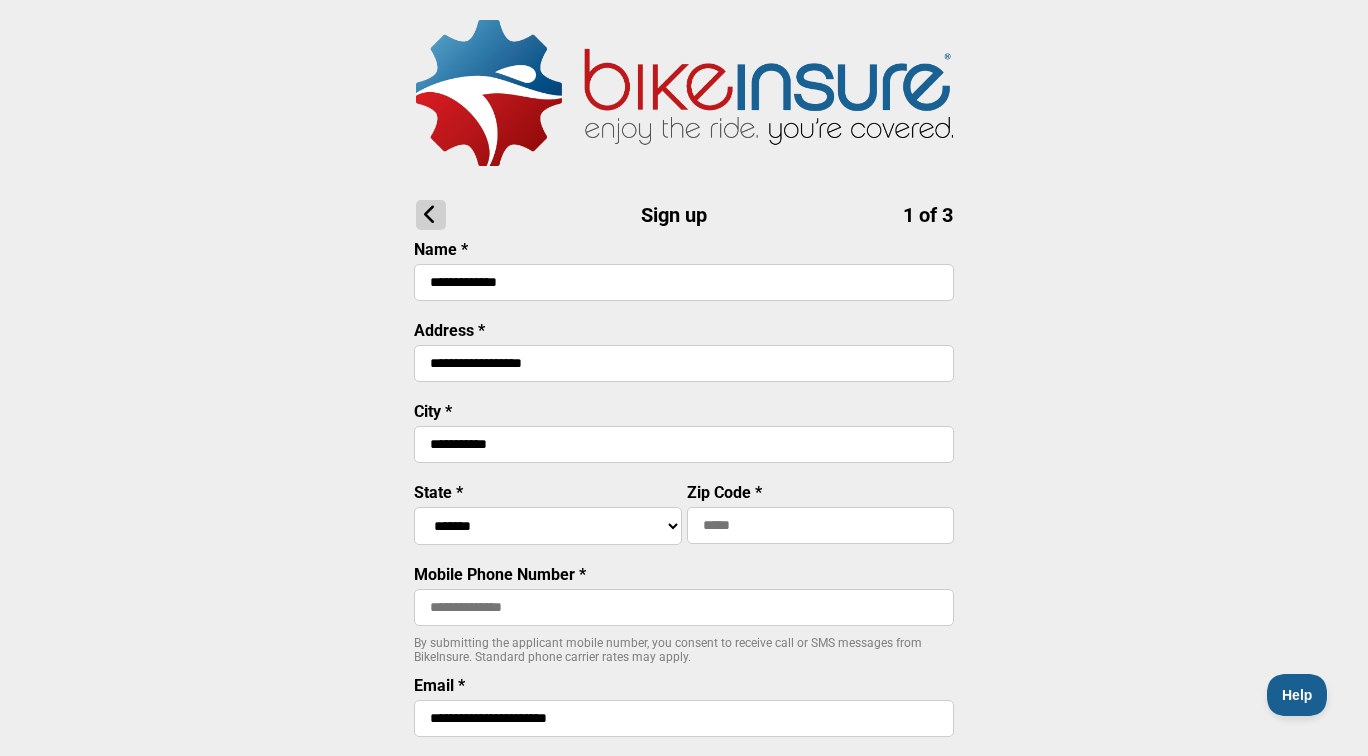 select on "****" 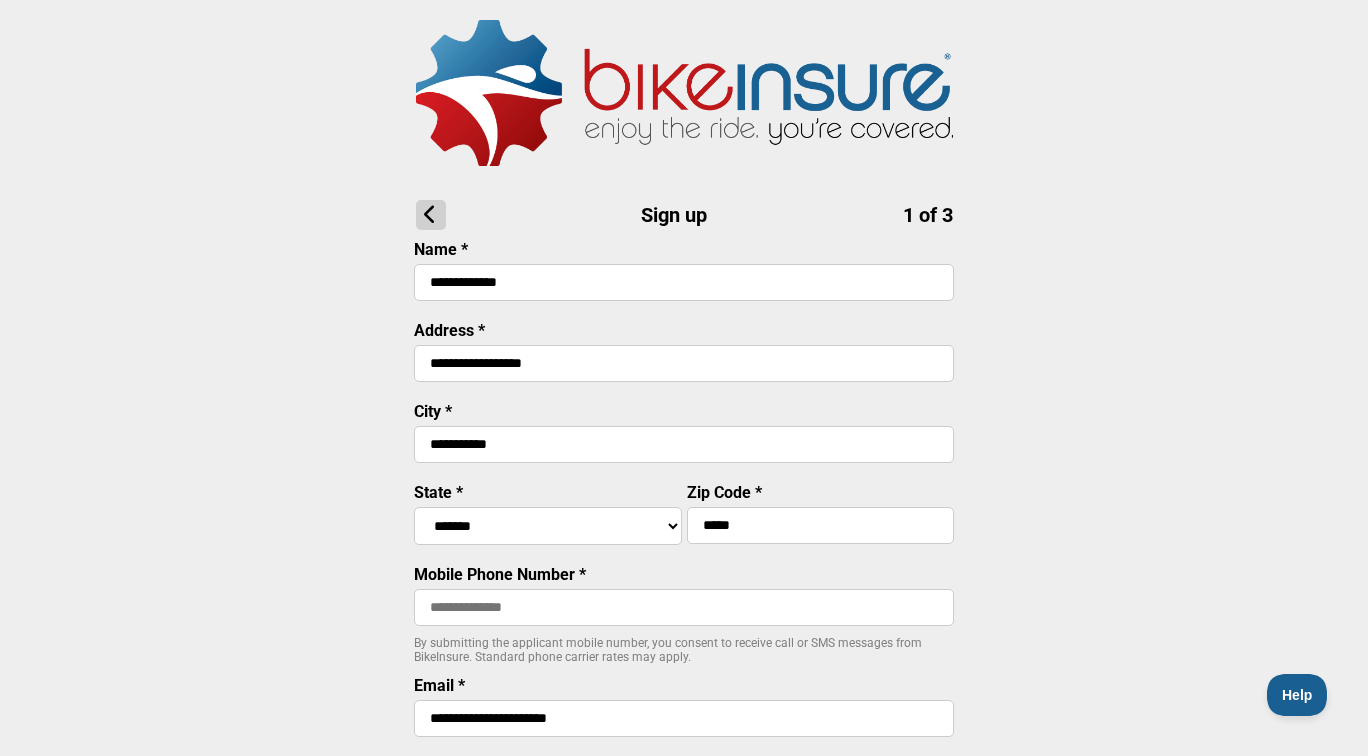 type on "*****" 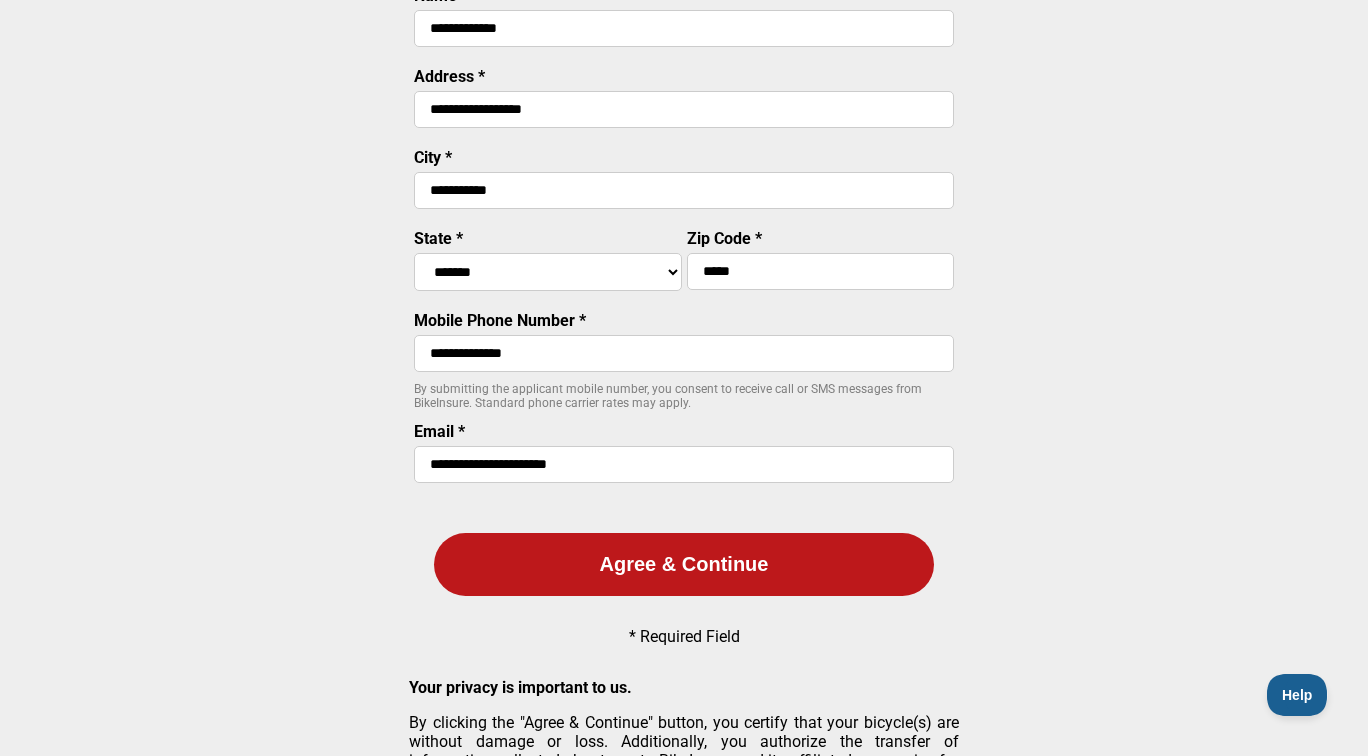 scroll, scrollTop: 266, scrollLeft: 0, axis: vertical 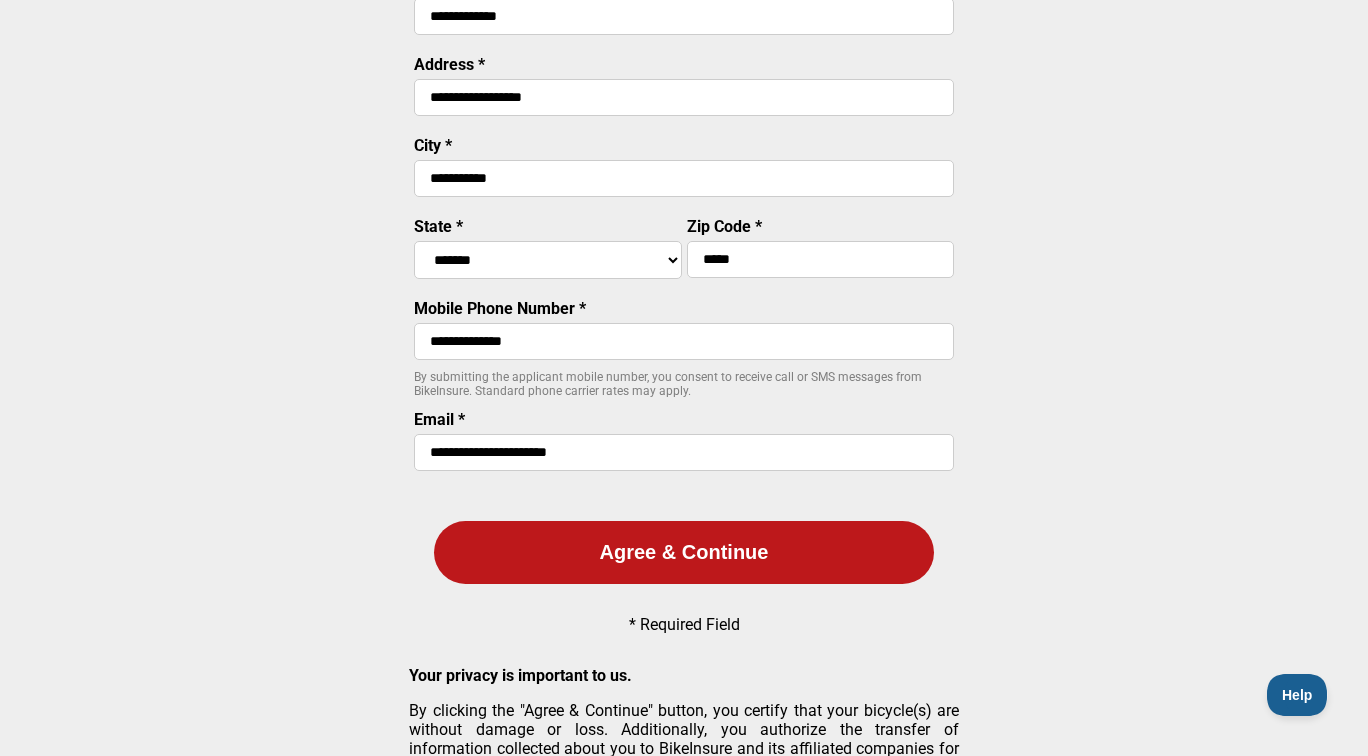 type on "**********" 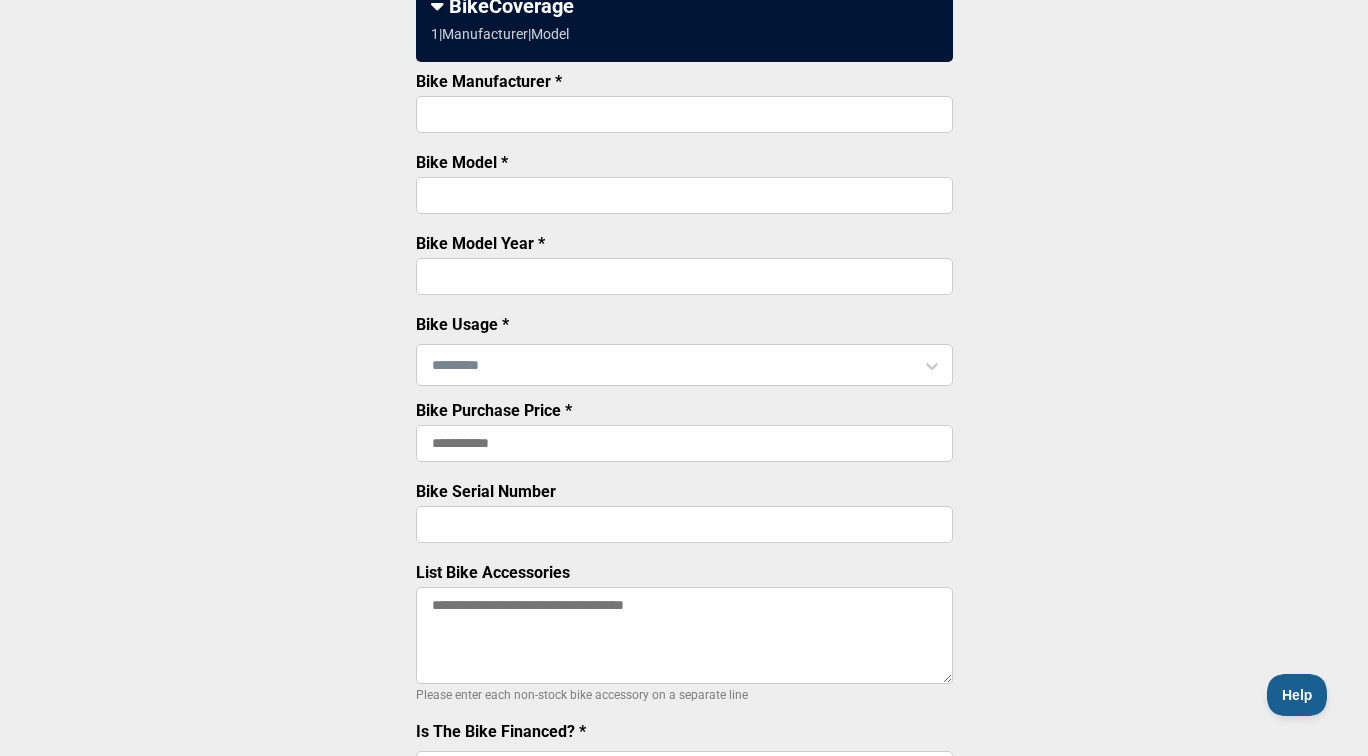 scroll, scrollTop: 0, scrollLeft: 0, axis: both 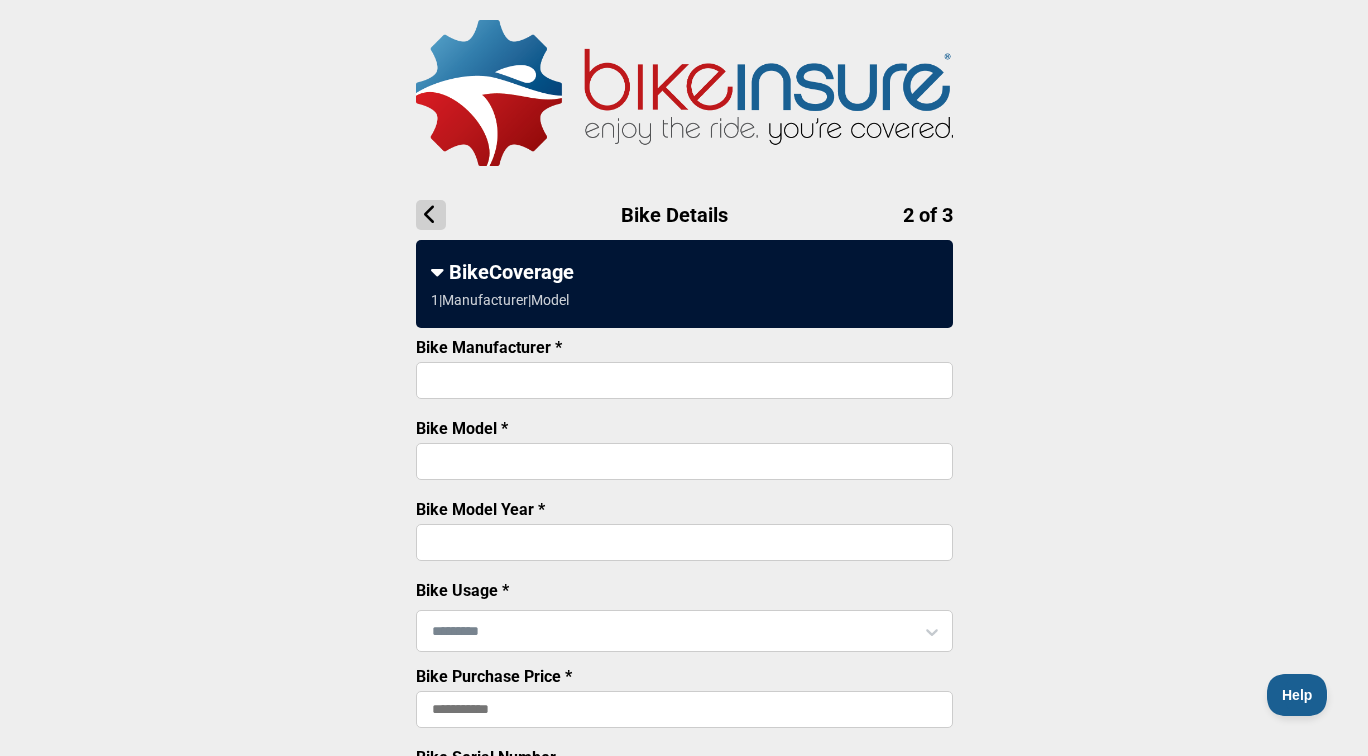 click on "Bike Manufacturer   *       Bike Model   *       Bike Model Year   *       Bike Usage   *                           Bike Purchase Price   *       Bike Serial Number         List Bike Accessories       Please enter each non-stock bike accessory on a separate line   Is The Bike Financed?   *           No                 BikeInsure Plan Options *  (select one)   Bike Coverage +    Theft Protect - $ 24.99 /mo.    Bike Coverage Only -  $16.99 /mo." at bounding box center [684, 775] 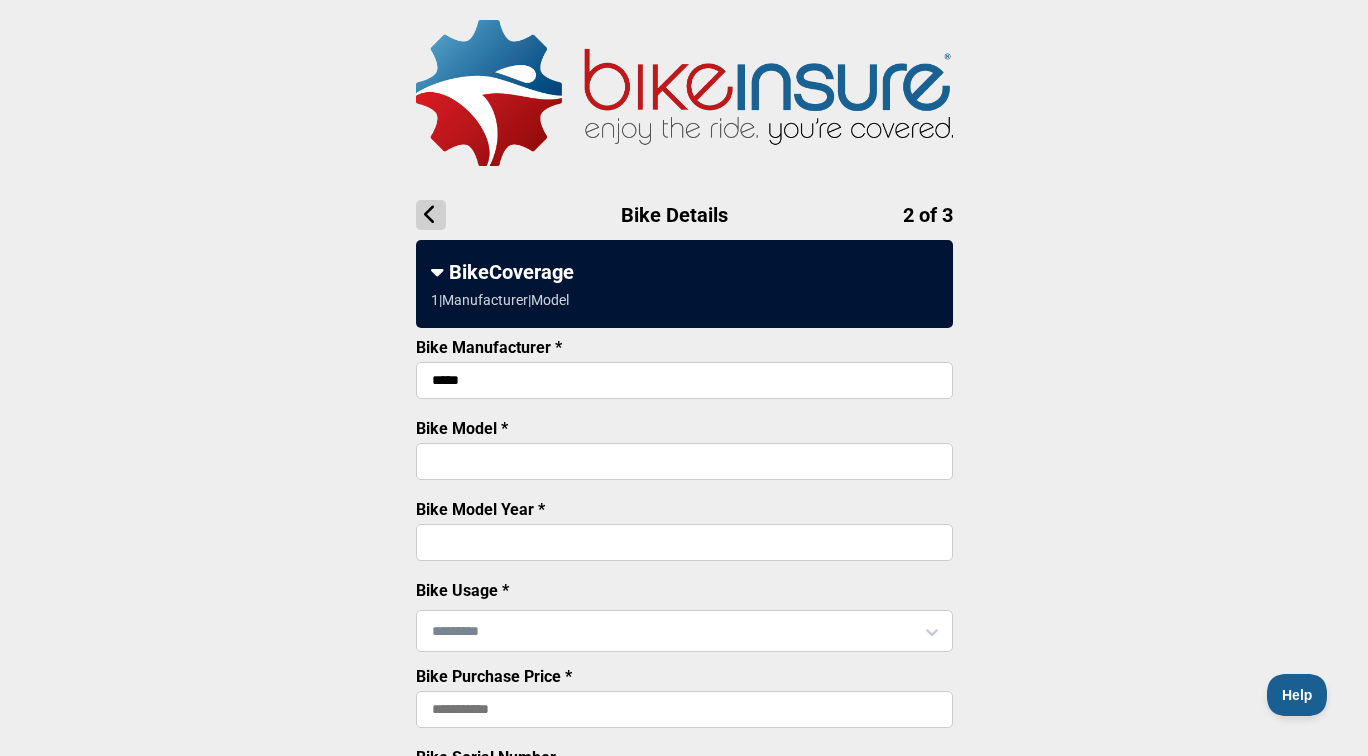 type on "*****" 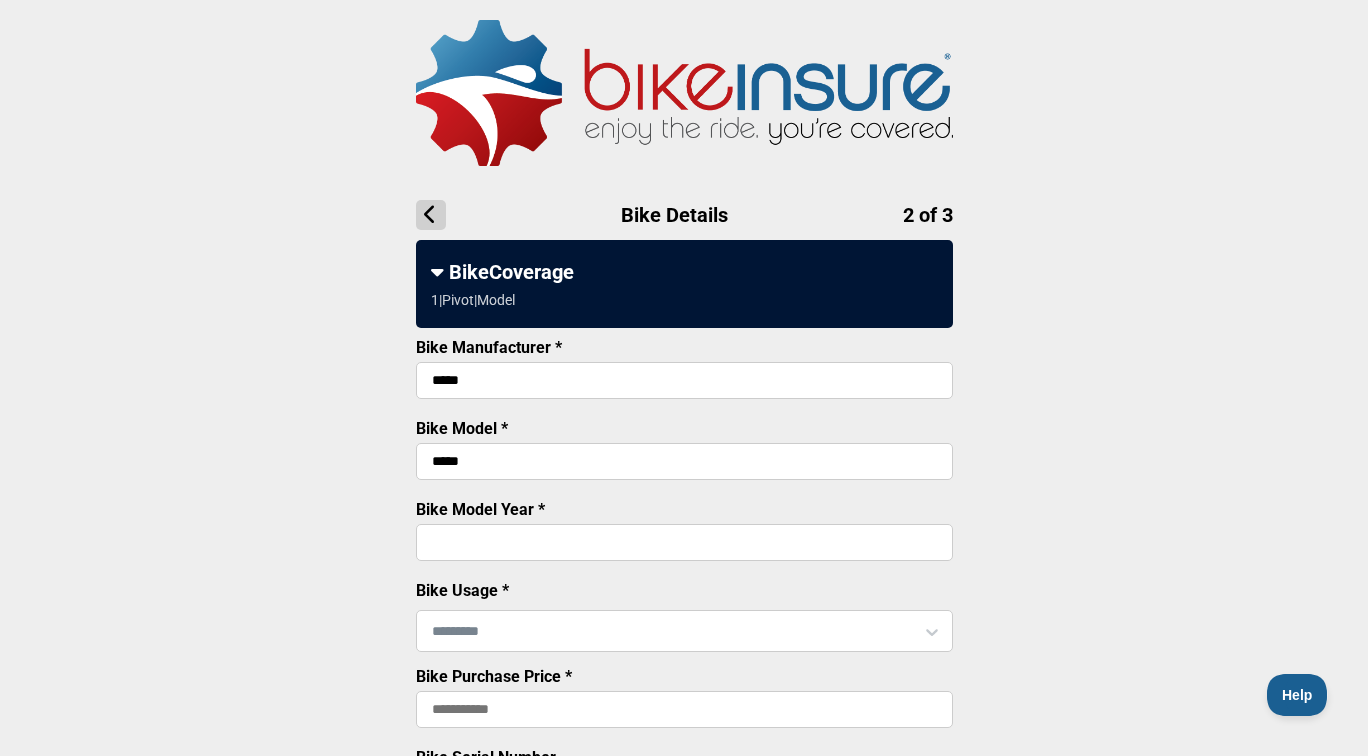 type on "**********" 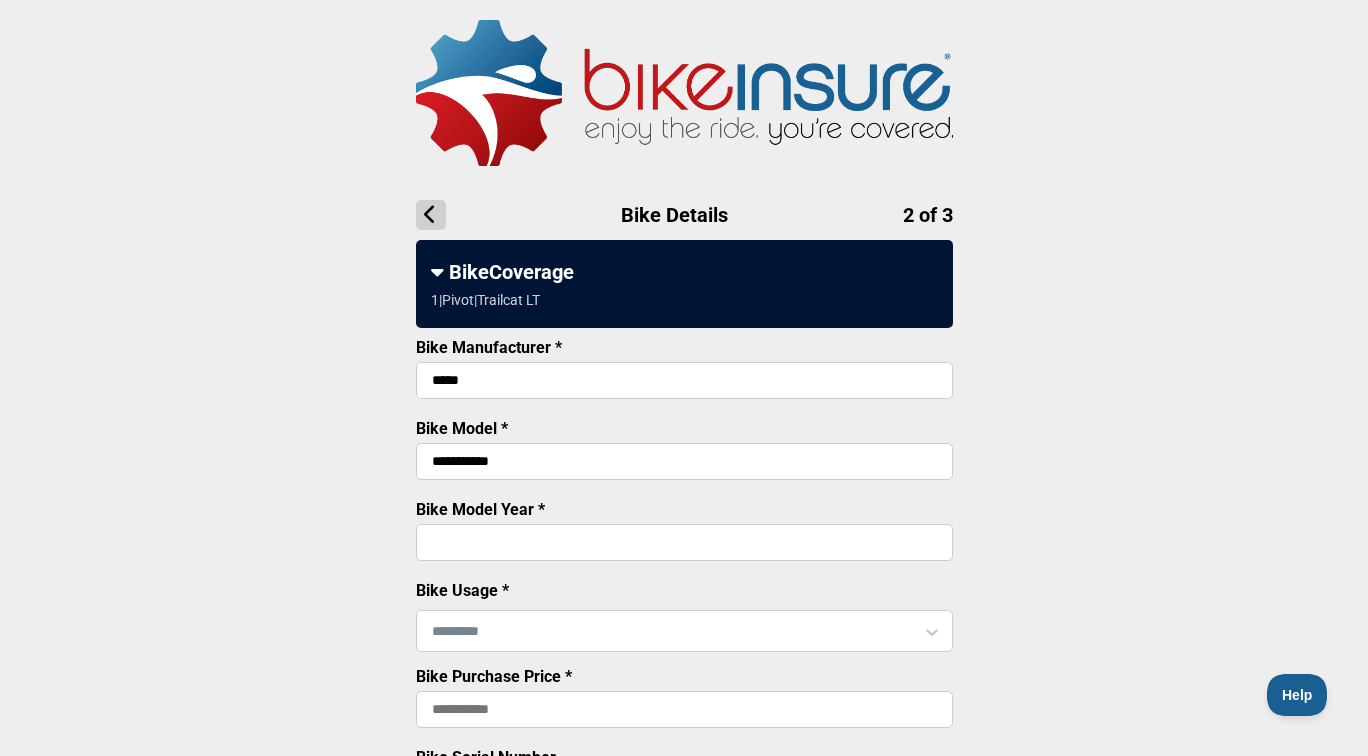 click on "Bike Model Year   *" at bounding box center (684, 542) 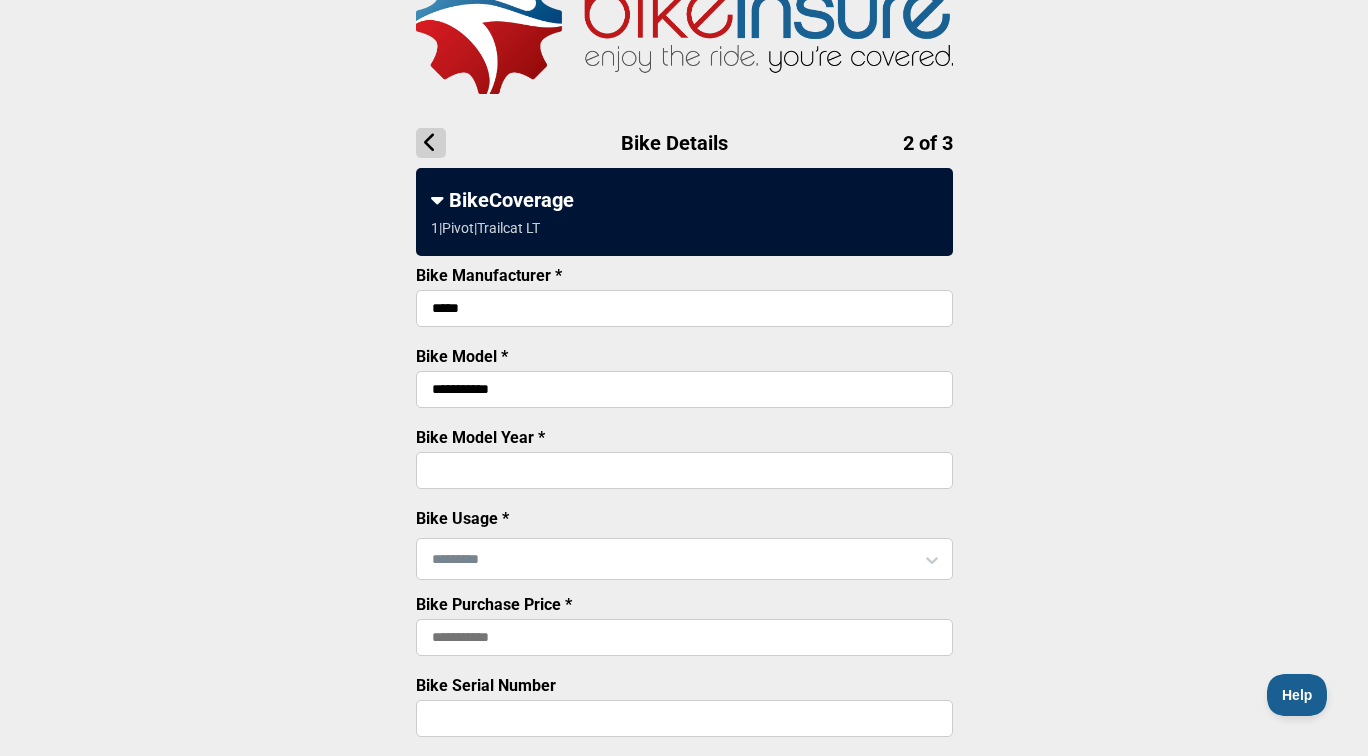 scroll, scrollTop: 87, scrollLeft: 0, axis: vertical 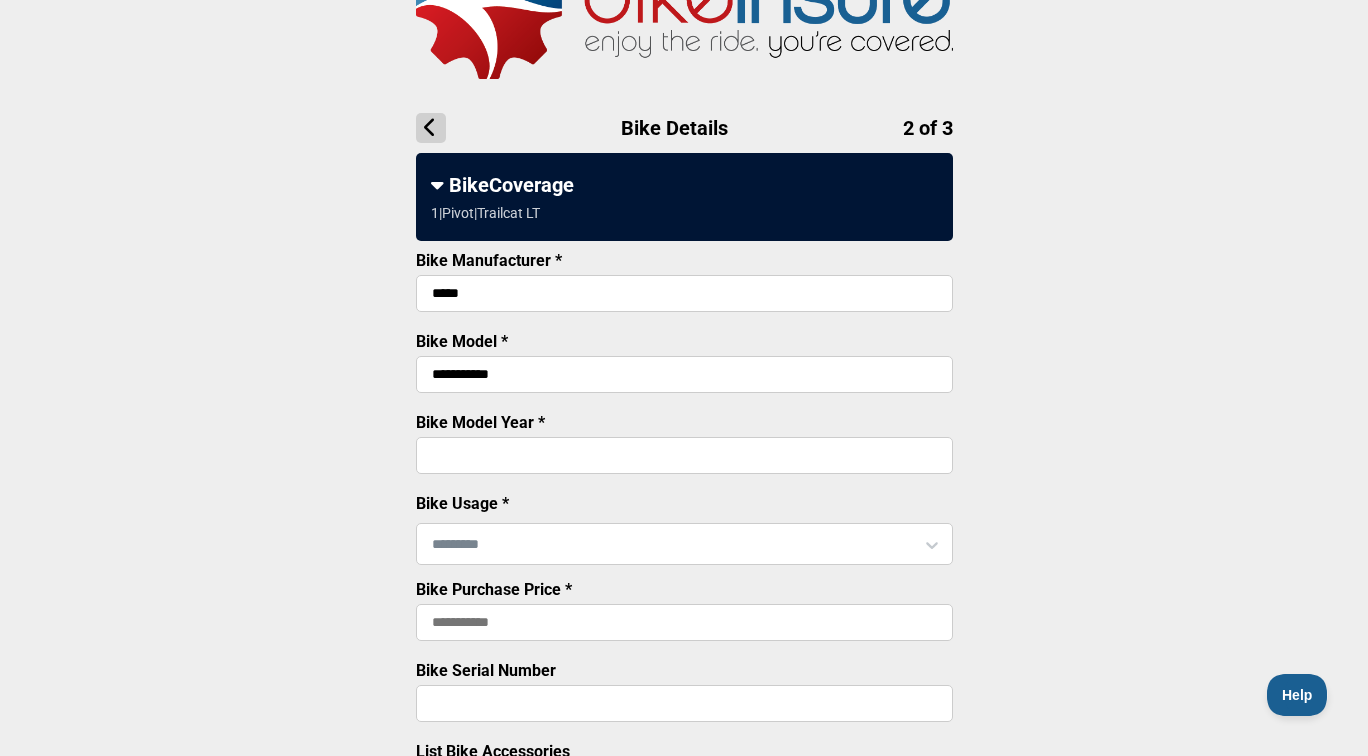 type on "****" 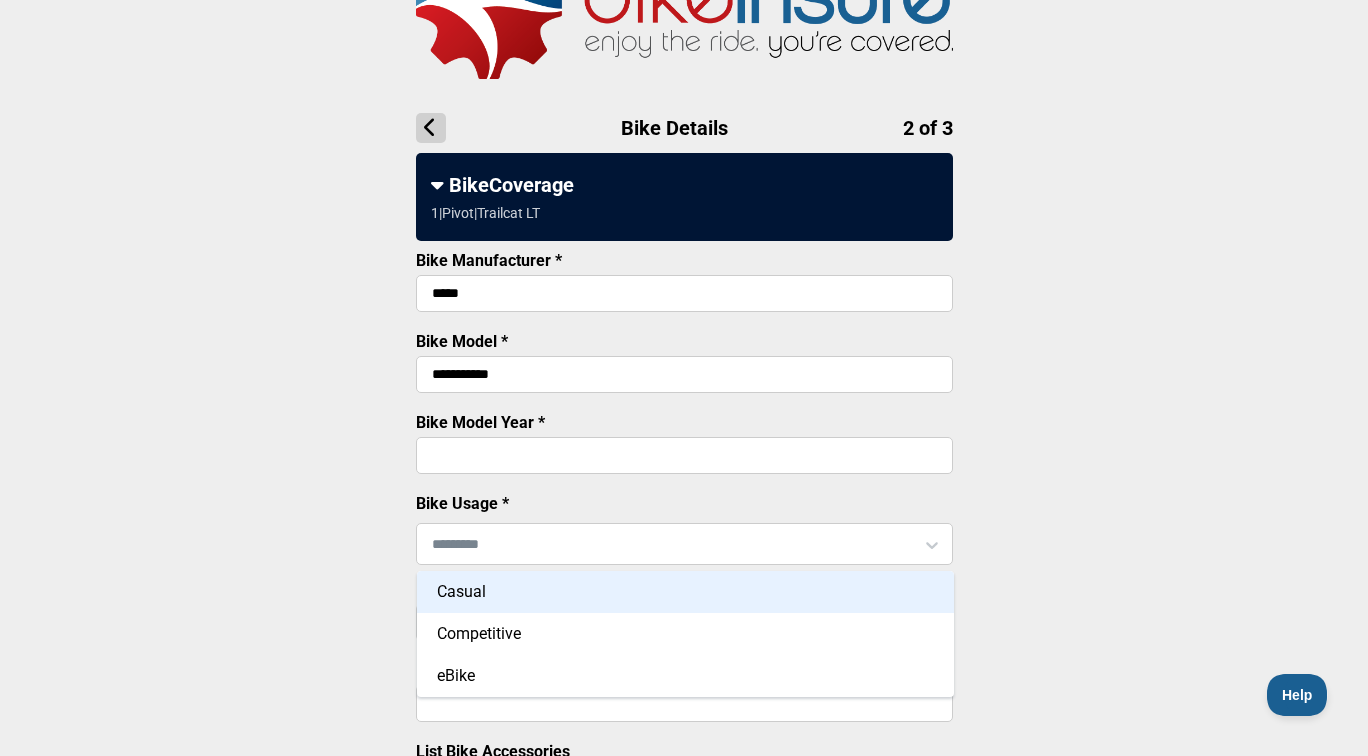click on "Casual" at bounding box center [685, 592] 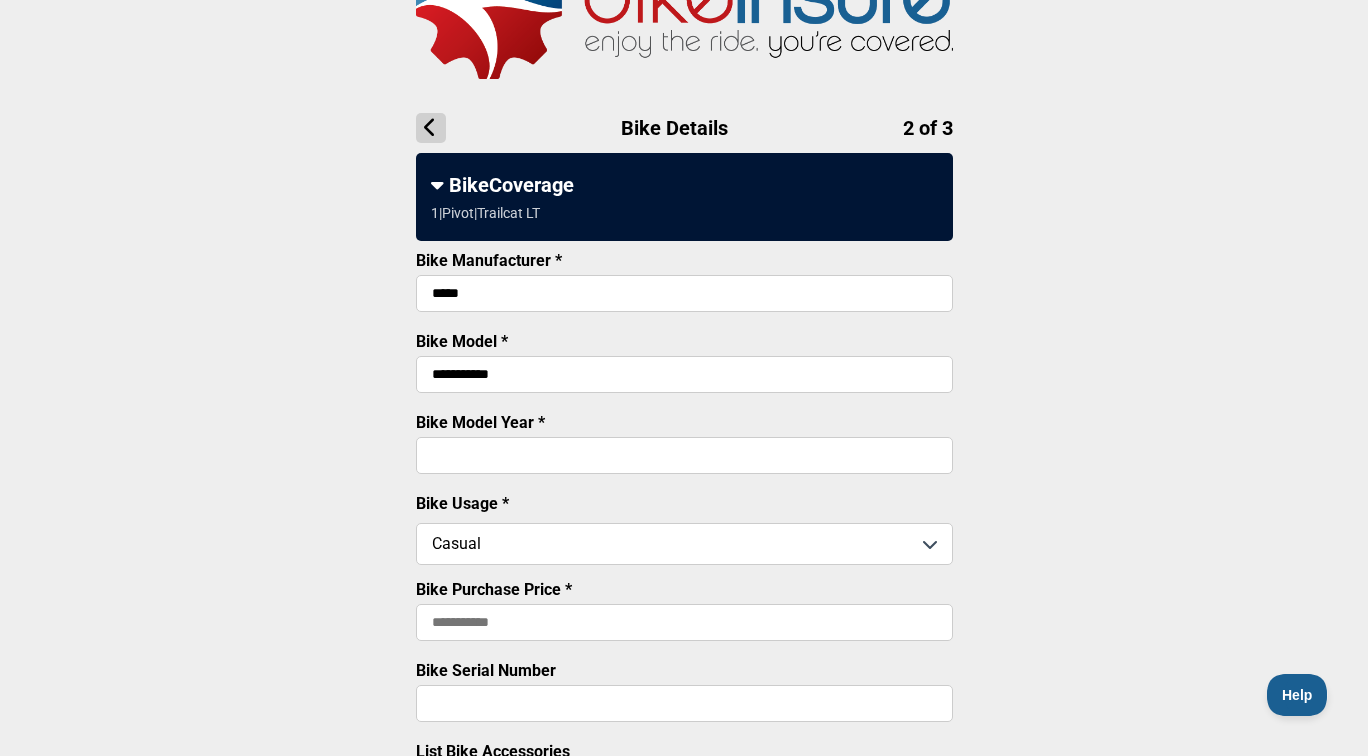 click on "Bike Purchase Price   *" at bounding box center [684, 622] 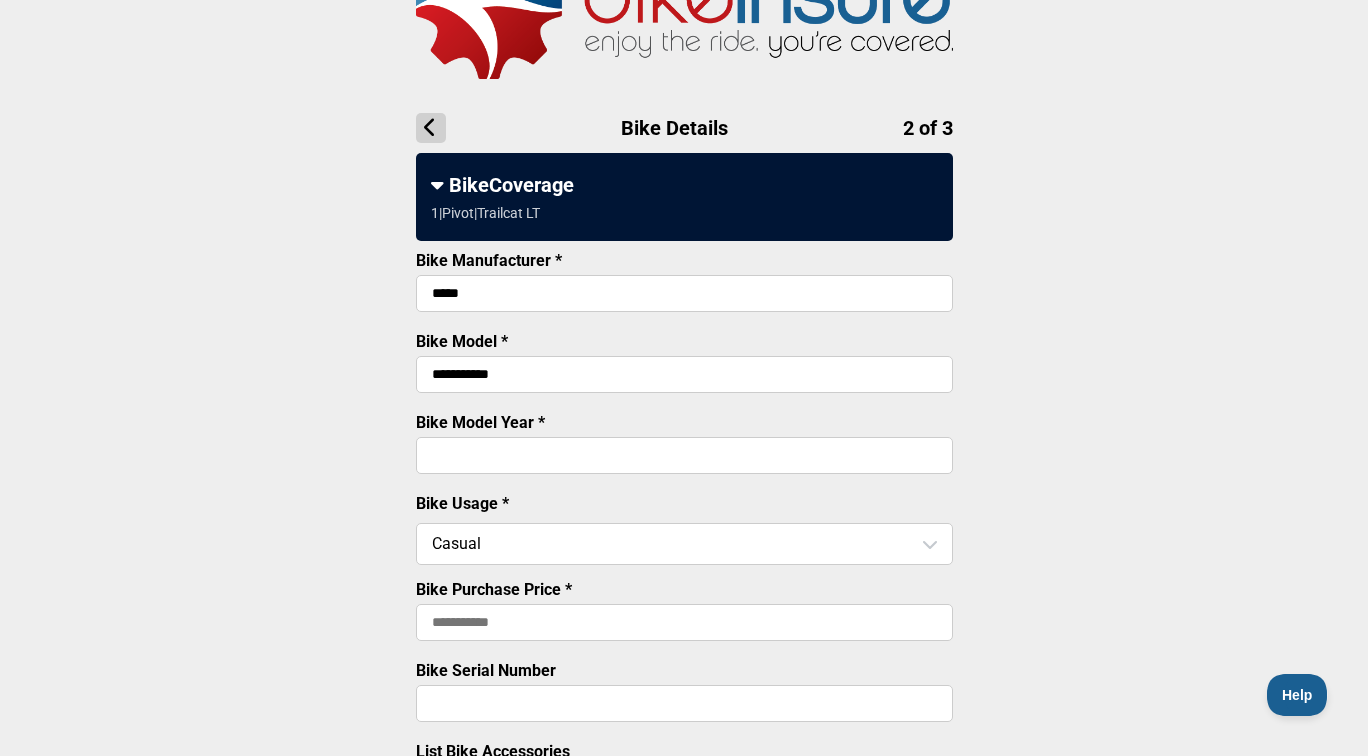 type on "******" 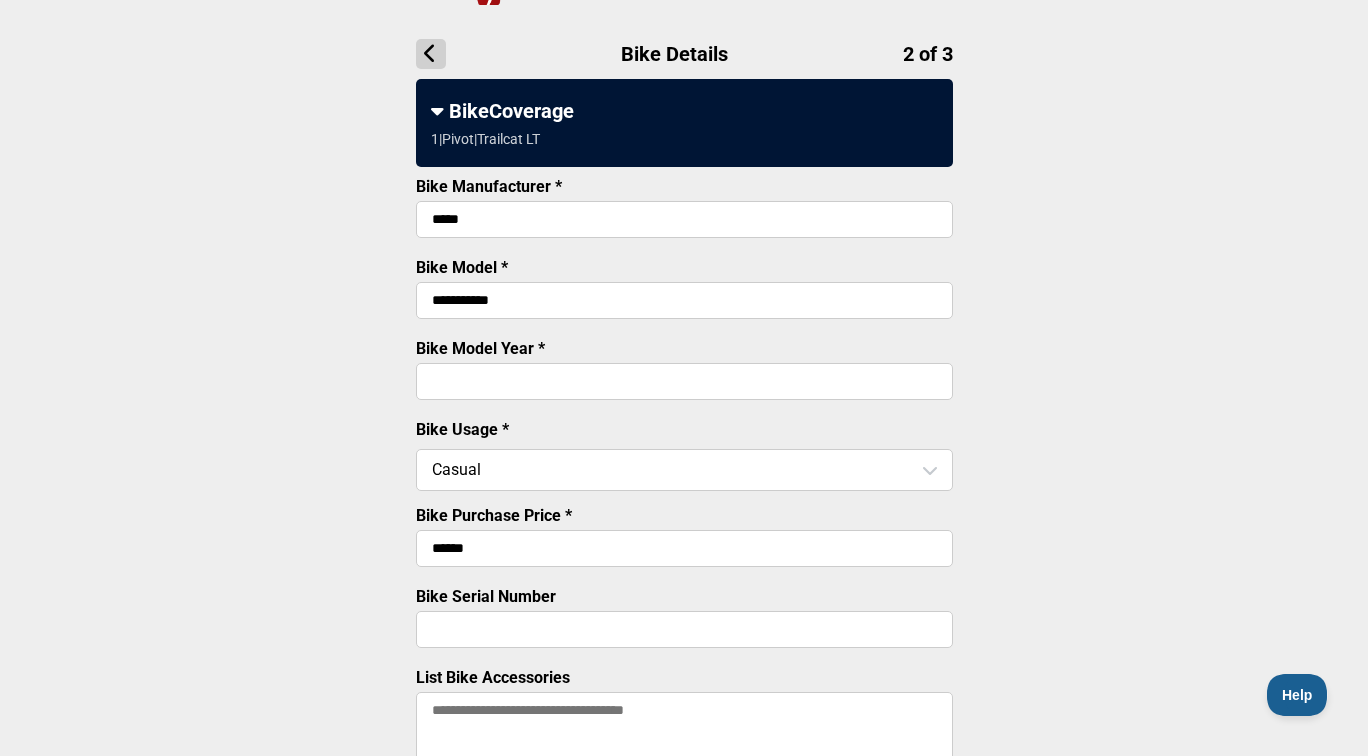 scroll, scrollTop: 171, scrollLeft: 0, axis: vertical 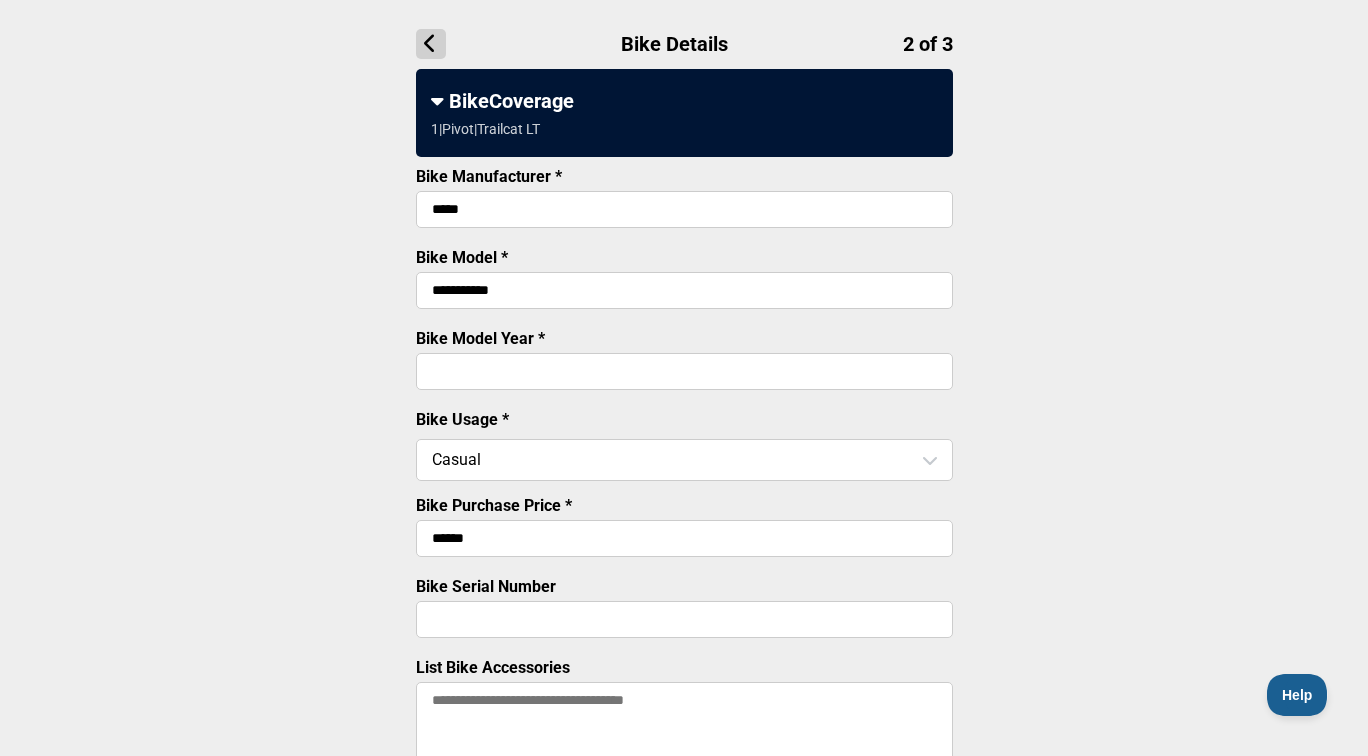 click on "Bike Serial Number" at bounding box center (684, 619) 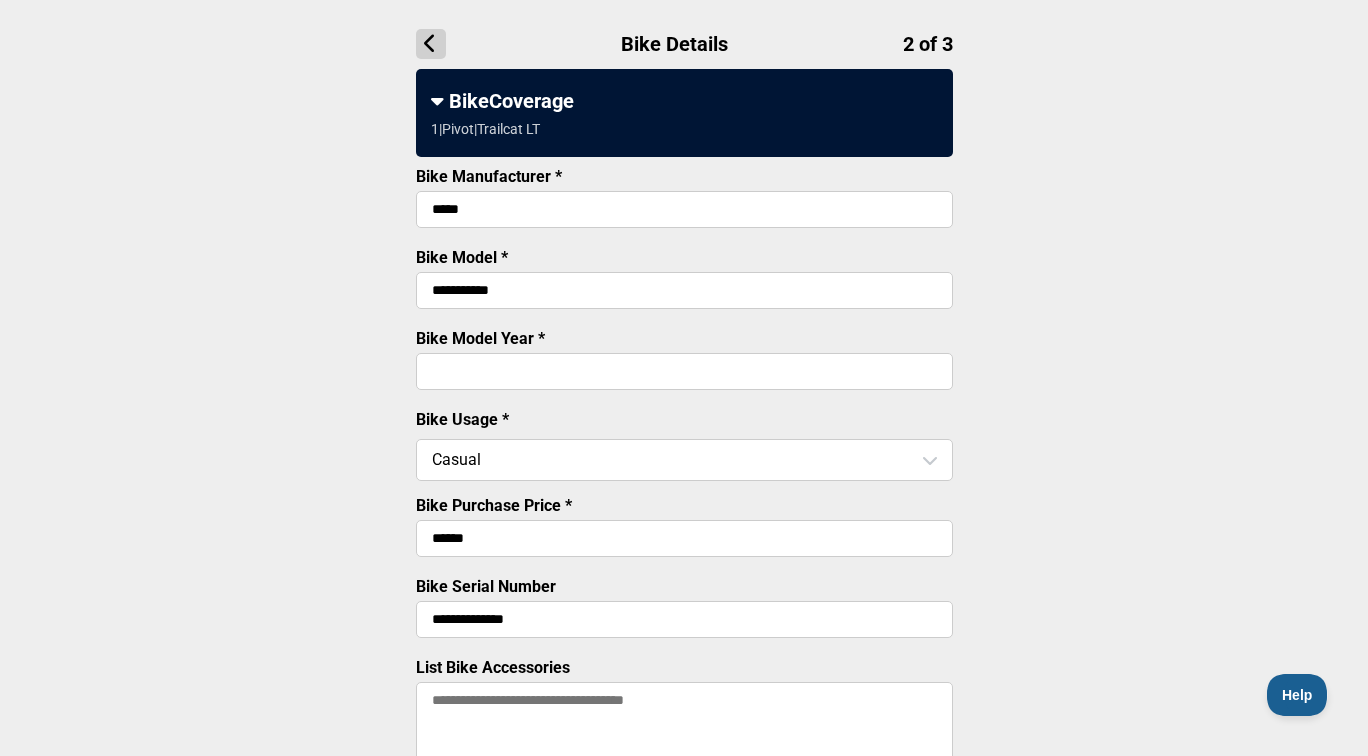 type on "**********" 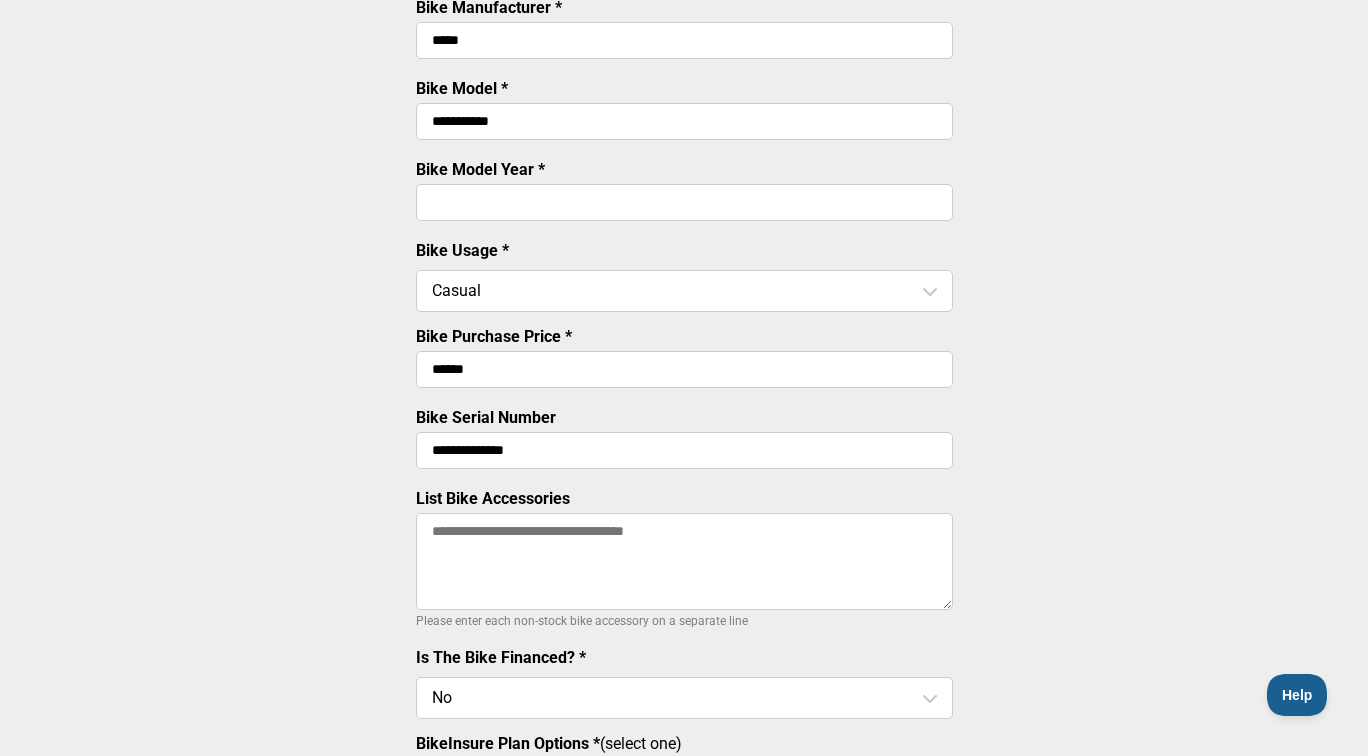 scroll, scrollTop: 344, scrollLeft: 0, axis: vertical 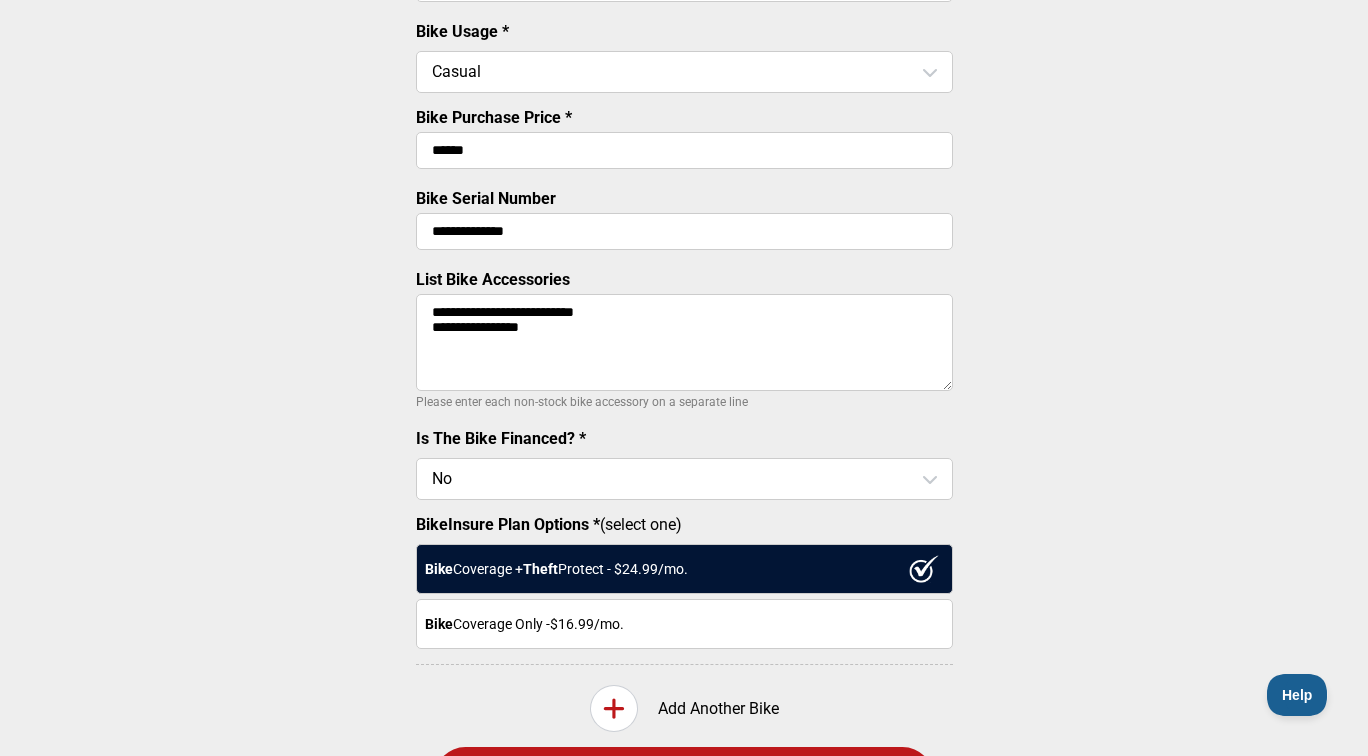 type on "**********" 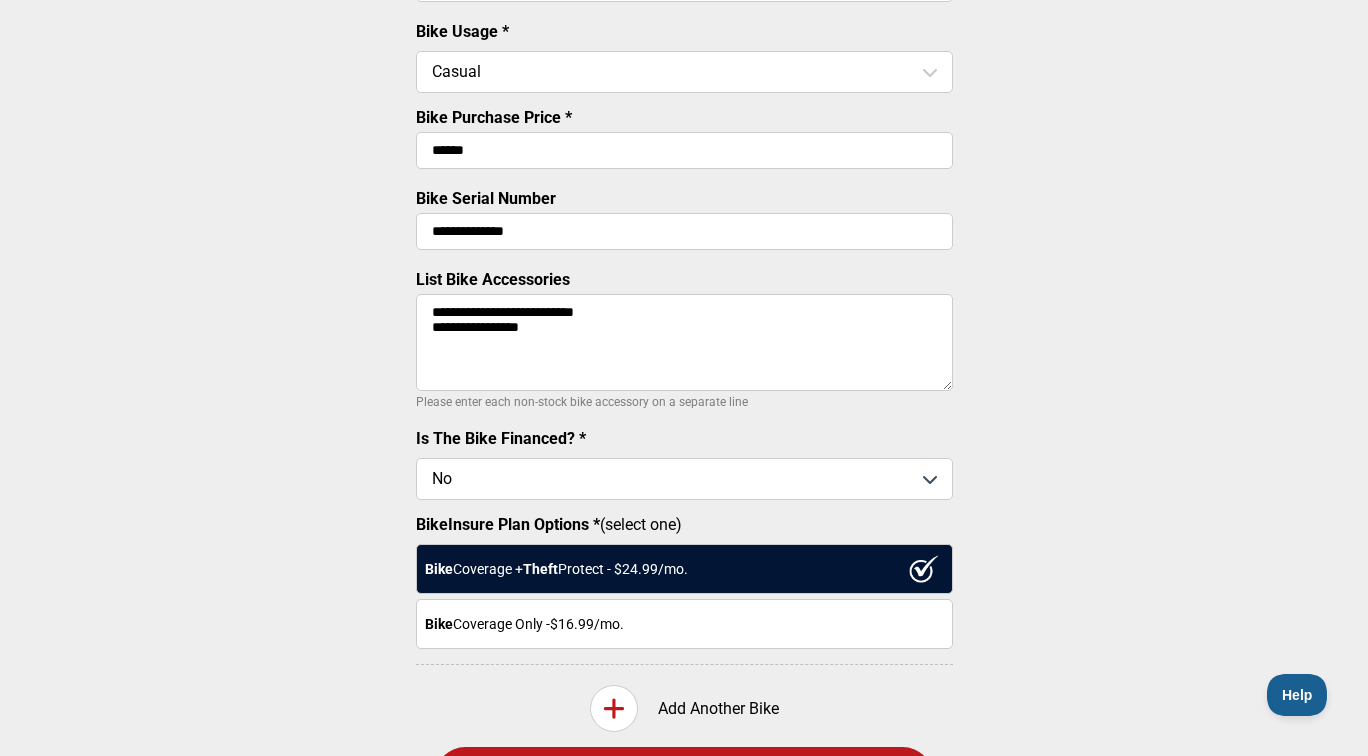 click at bounding box center [684, 479] 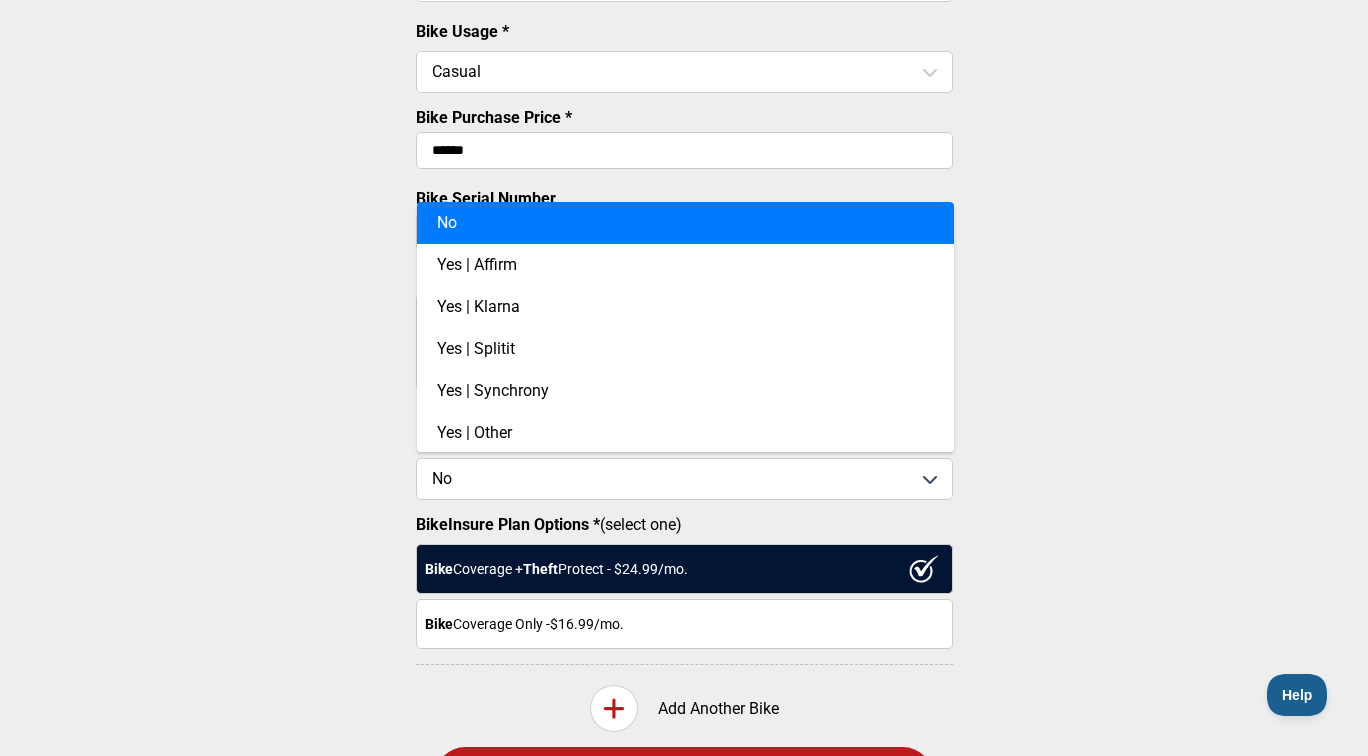 click on "No" at bounding box center (685, 223) 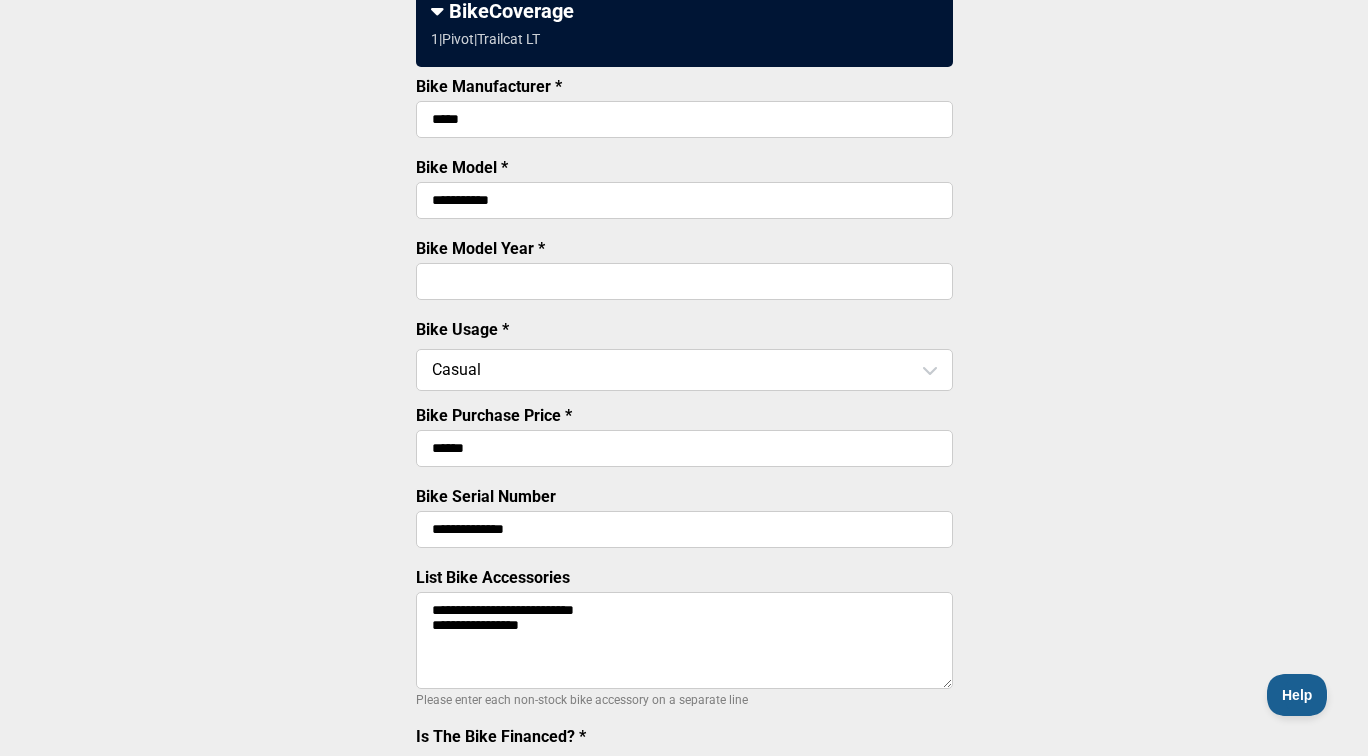 scroll, scrollTop: 262, scrollLeft: 0, axis: vertical 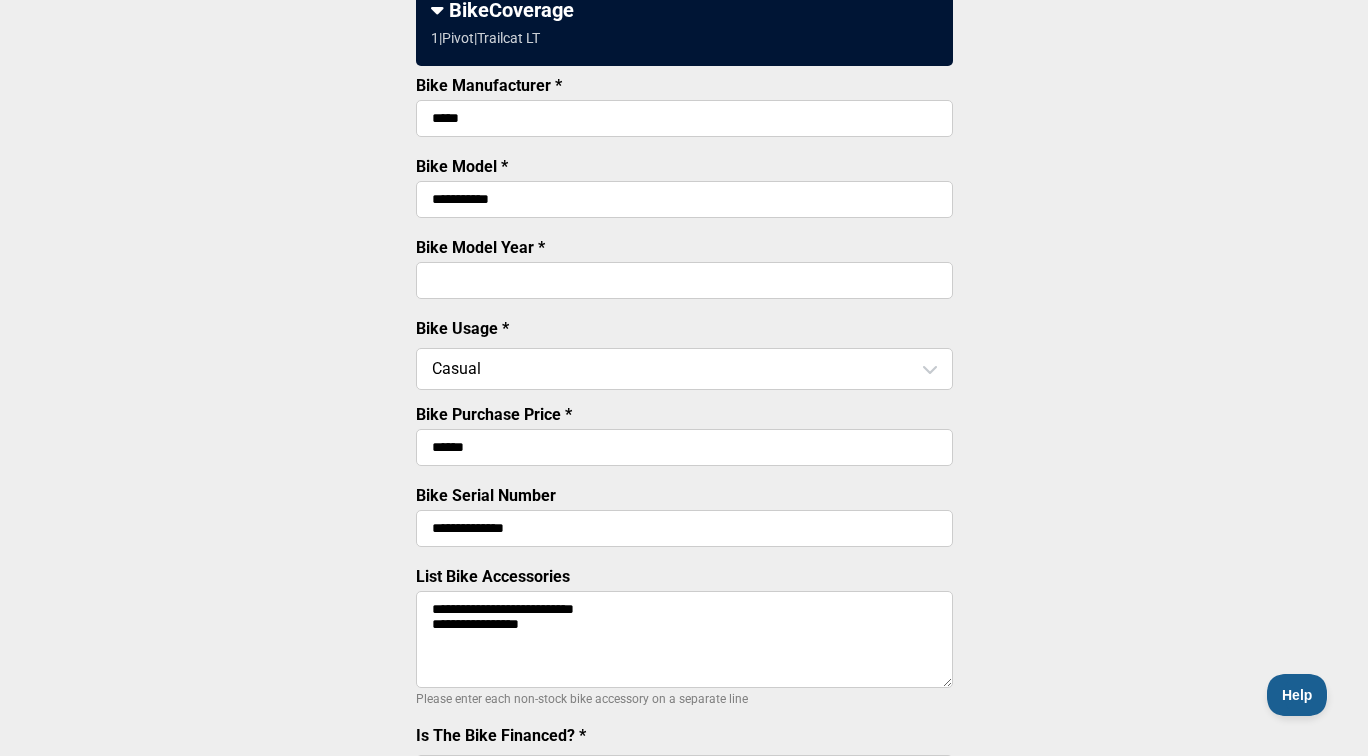 click on "**********" at bounding box center [684, 199] 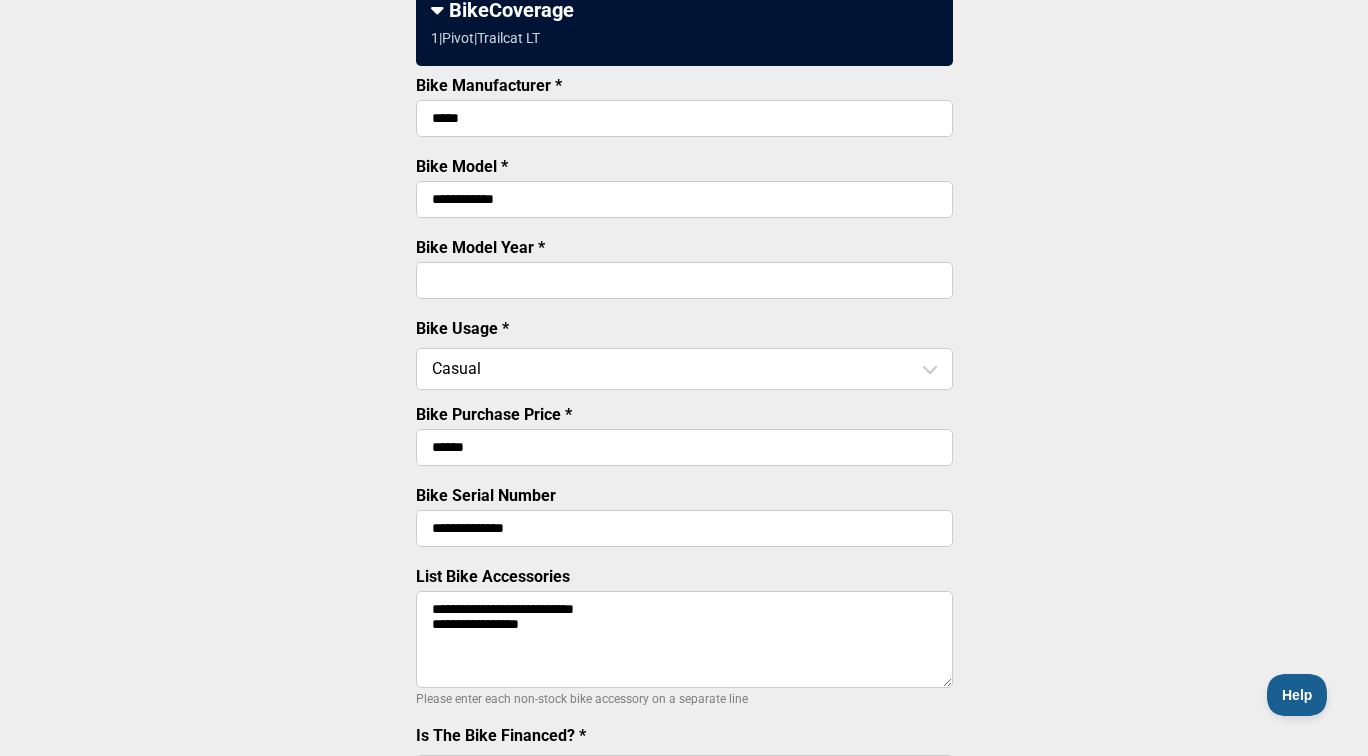 drag, startPoint x: 535, startPoint y: 209, endPoint x: 325, endPoint y: 164, distance: 214.76732 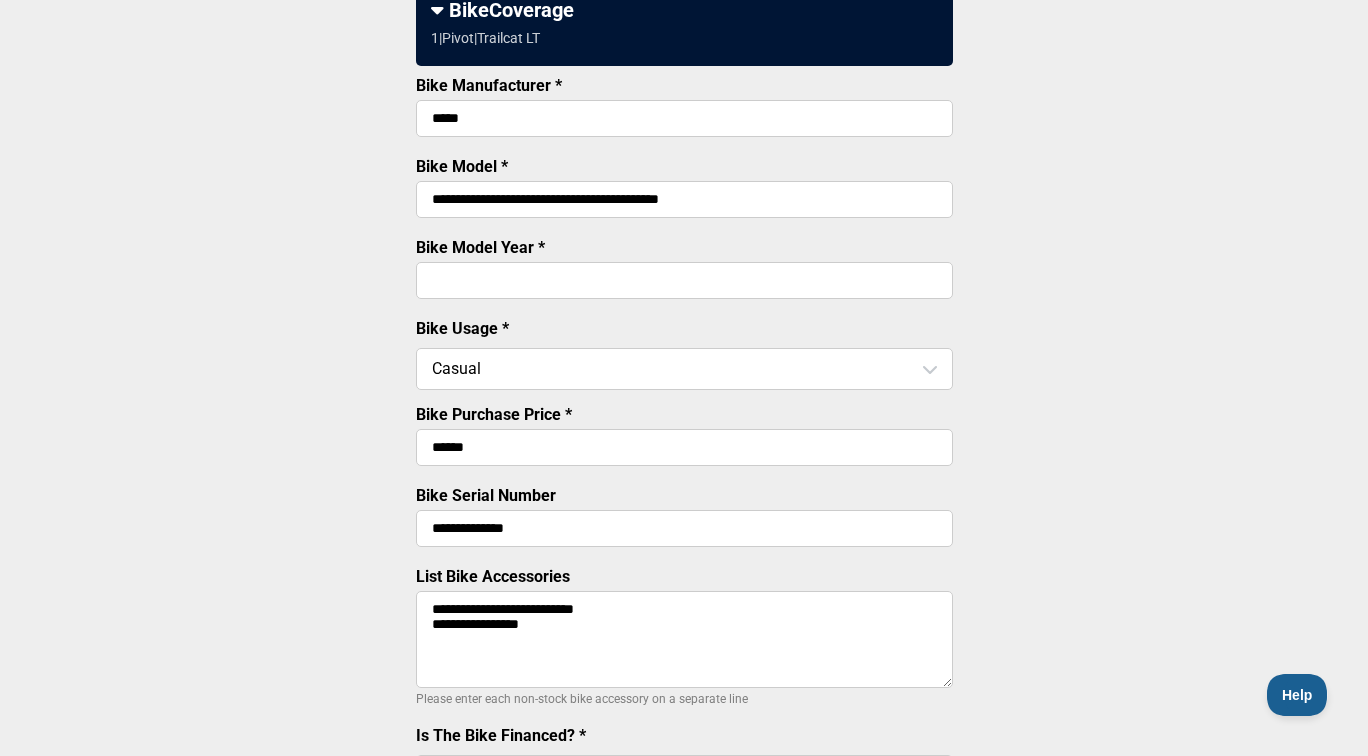 type on "**********" 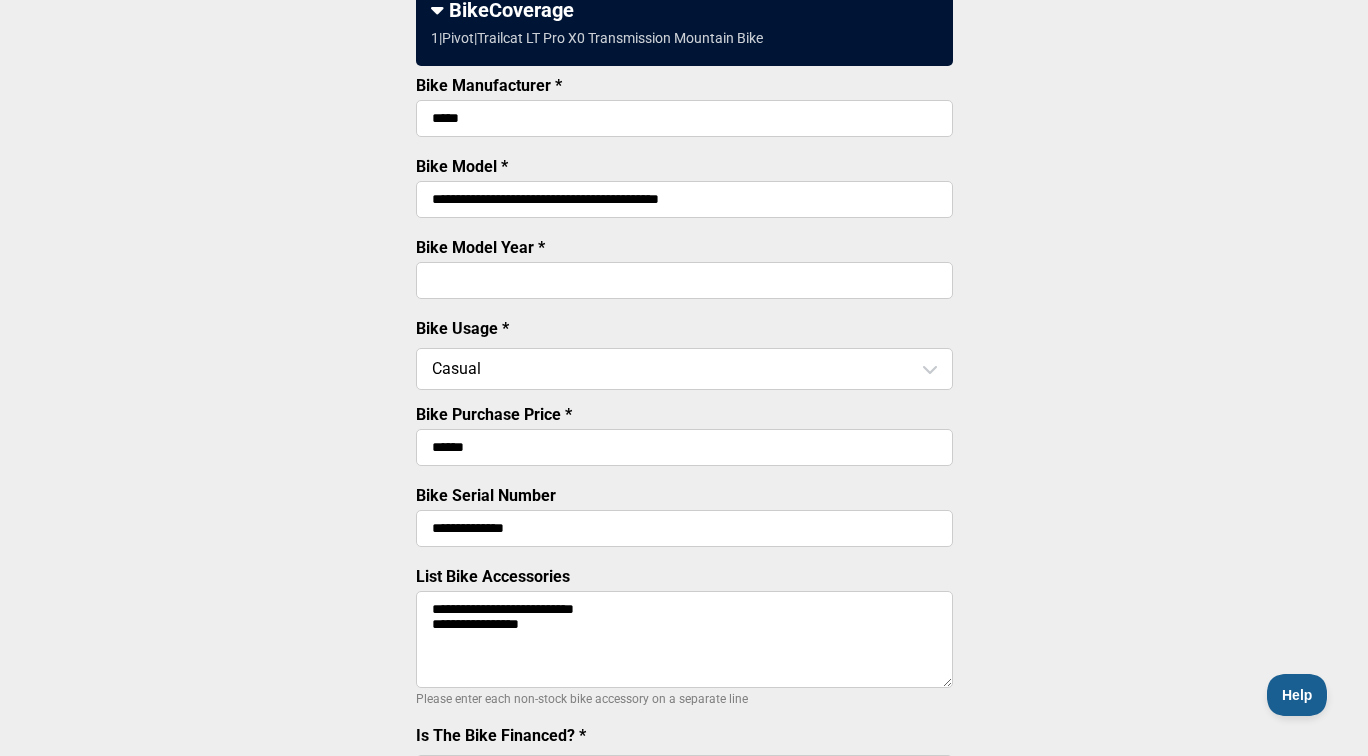 click on "**********" at bounding box center [684, 469] 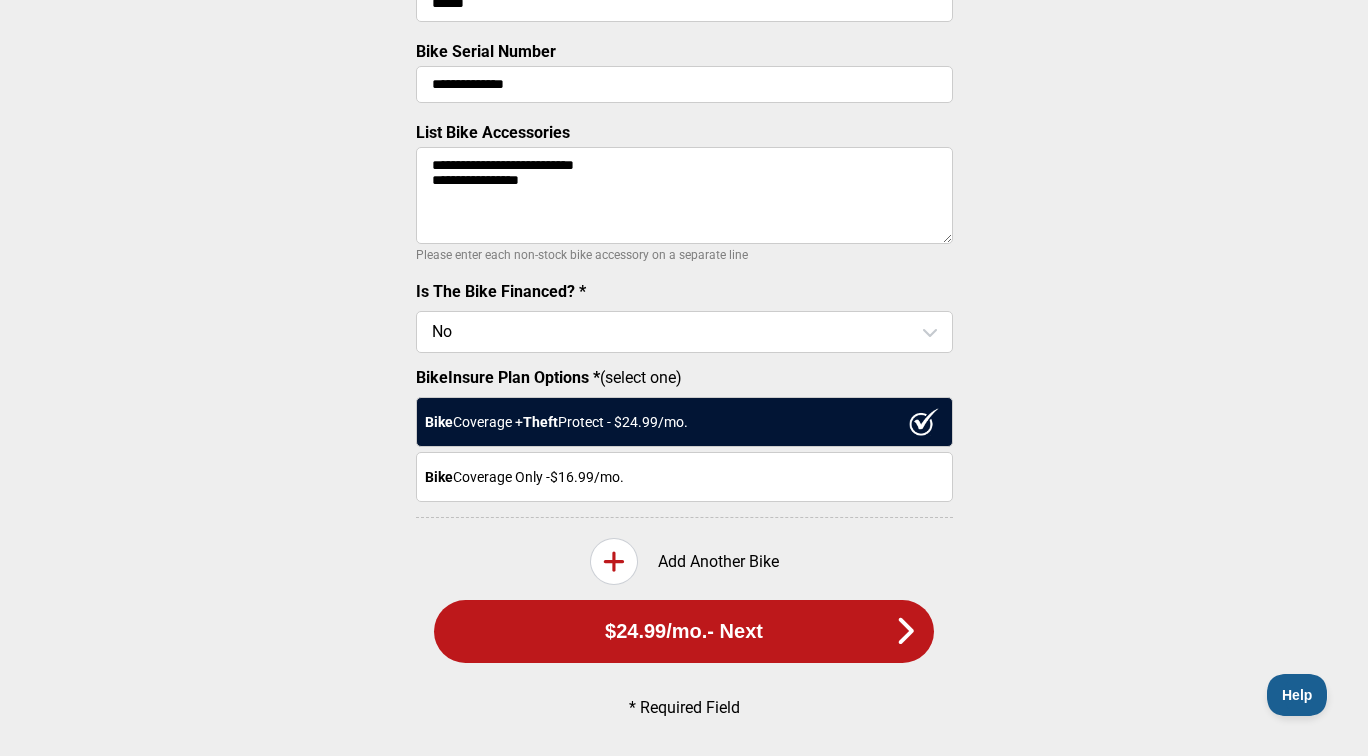 scroll, scrollTop: 707, scrollLeft: 0, axis: vertical 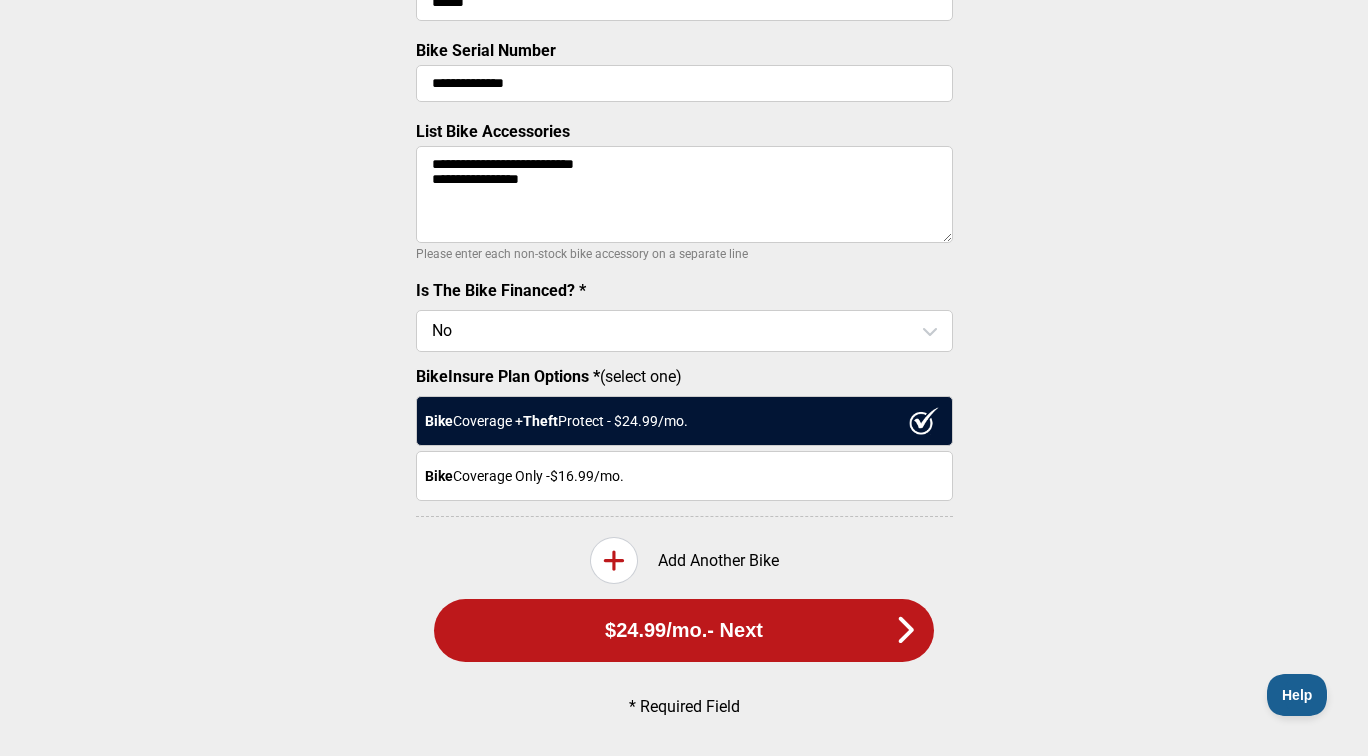 click on "$24.99 /mo.  - Next" at bounding box center [684, 630] 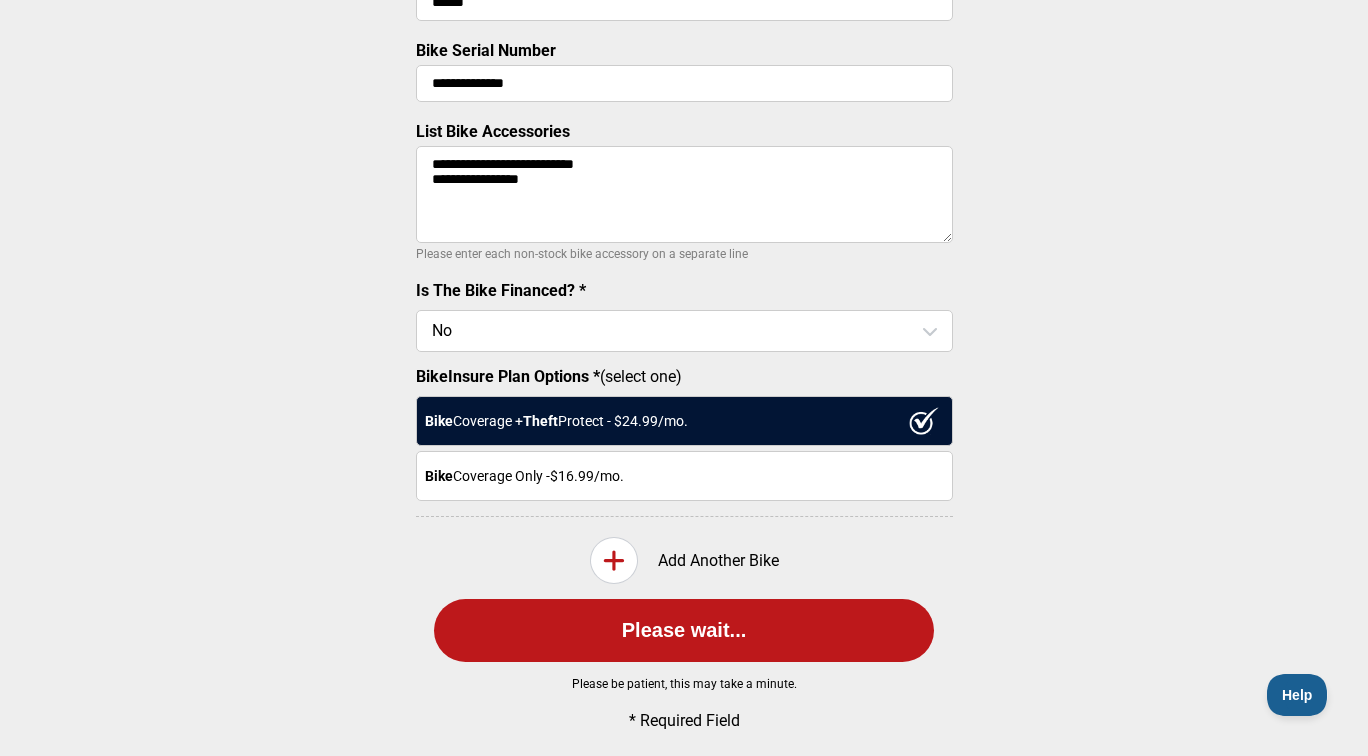 scroll, scrollTop: 0, scrollLeft: 0, axis: both 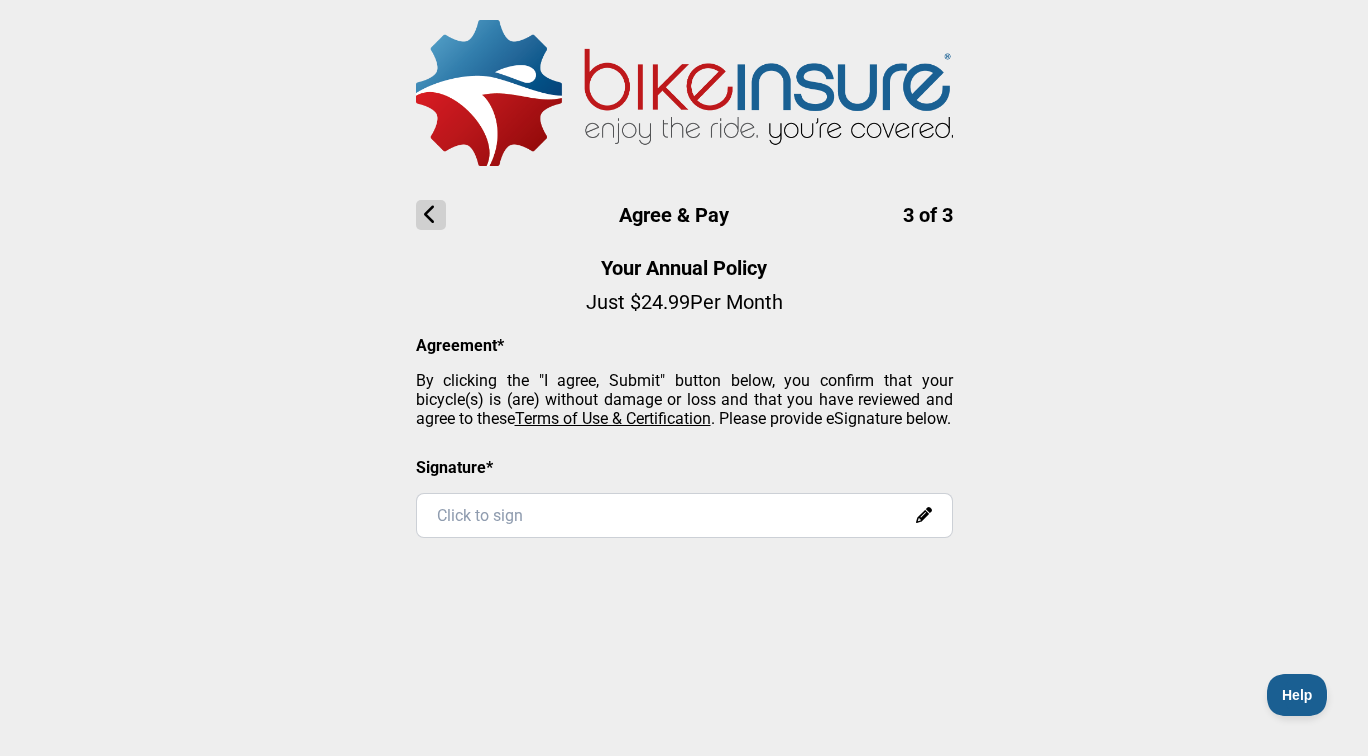 click on "Click to sign" at bounding box center [684, 515] 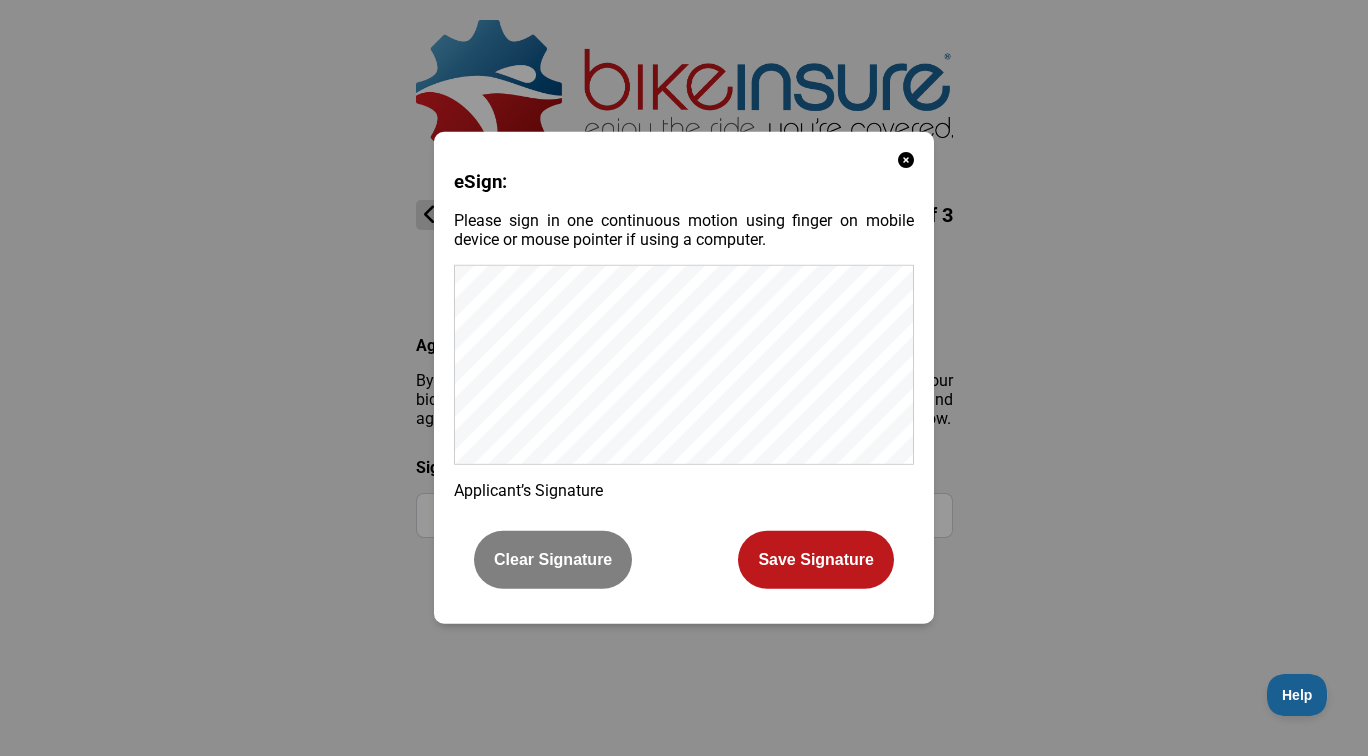 click on "Save Signature" at bounding box center [816, 560] 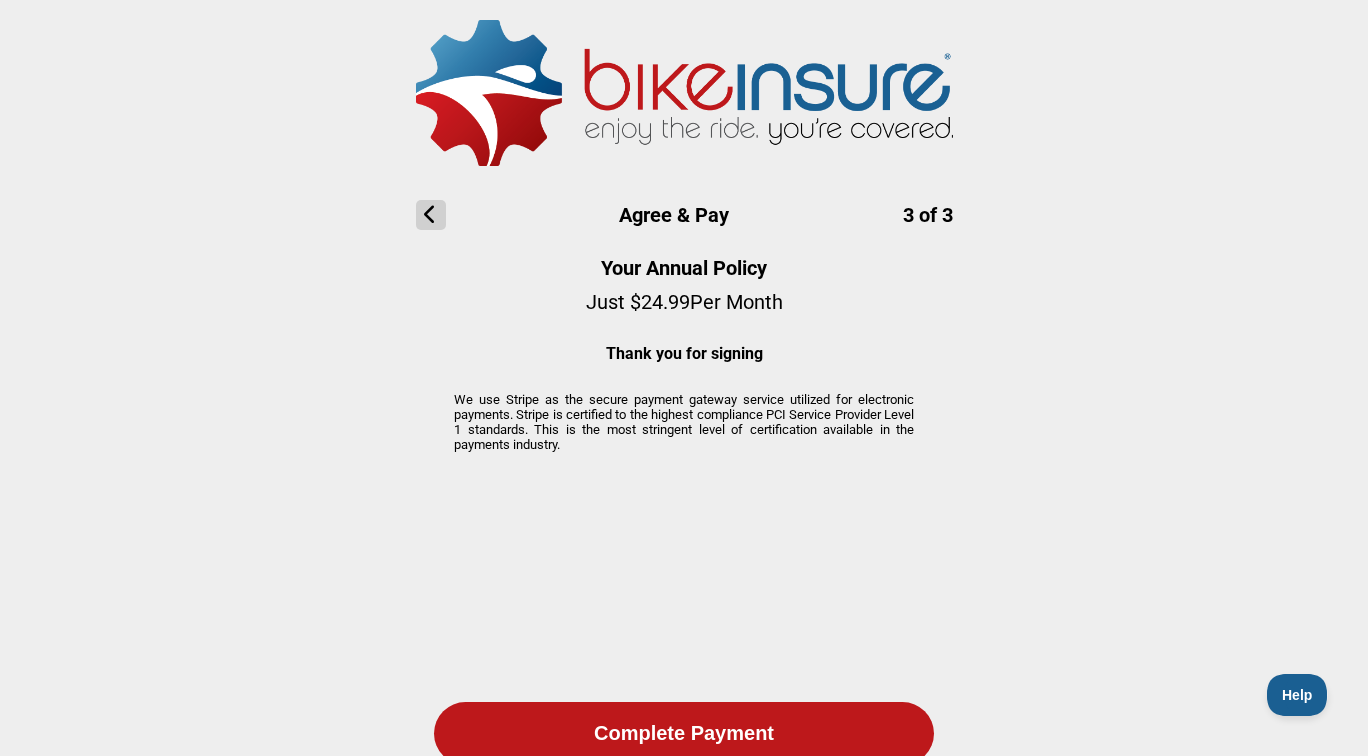 scroll, scrollTop: 42, scrollLeft: 0, axis: vertical 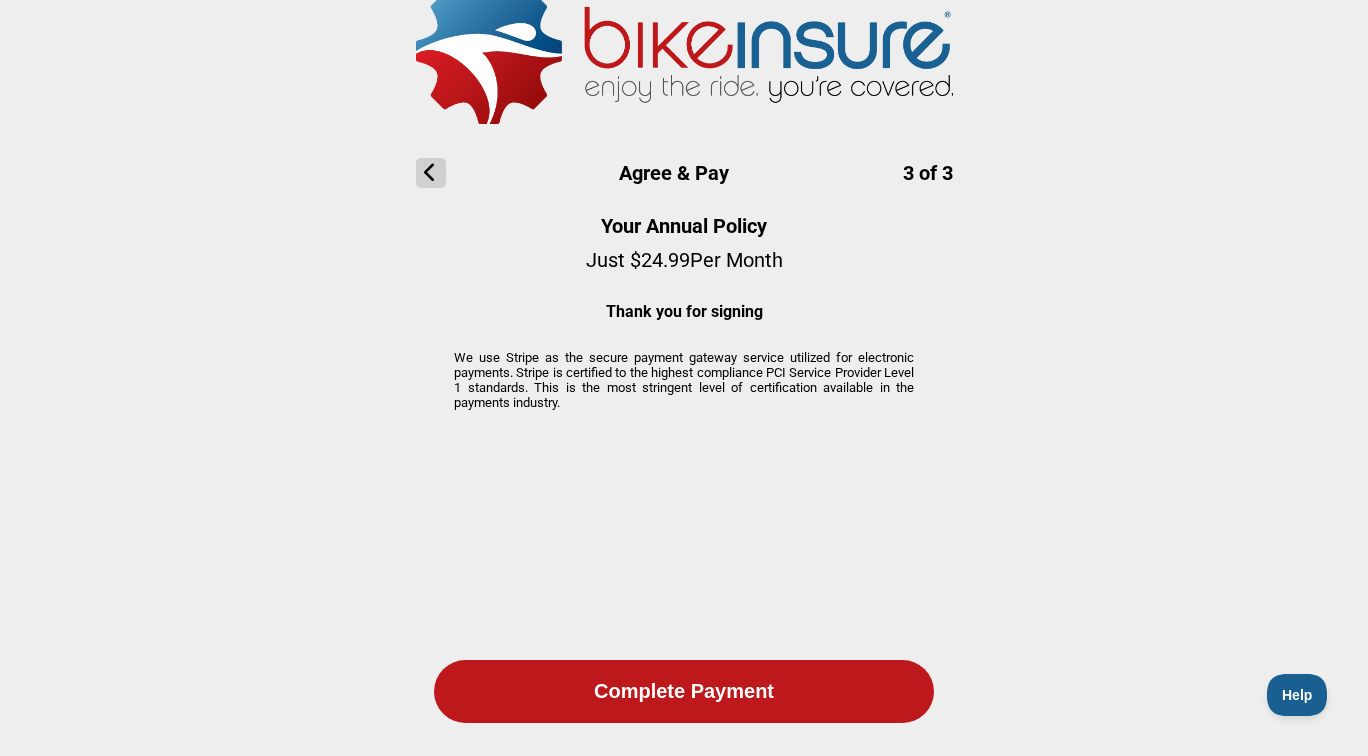 click on "Complete Payment" 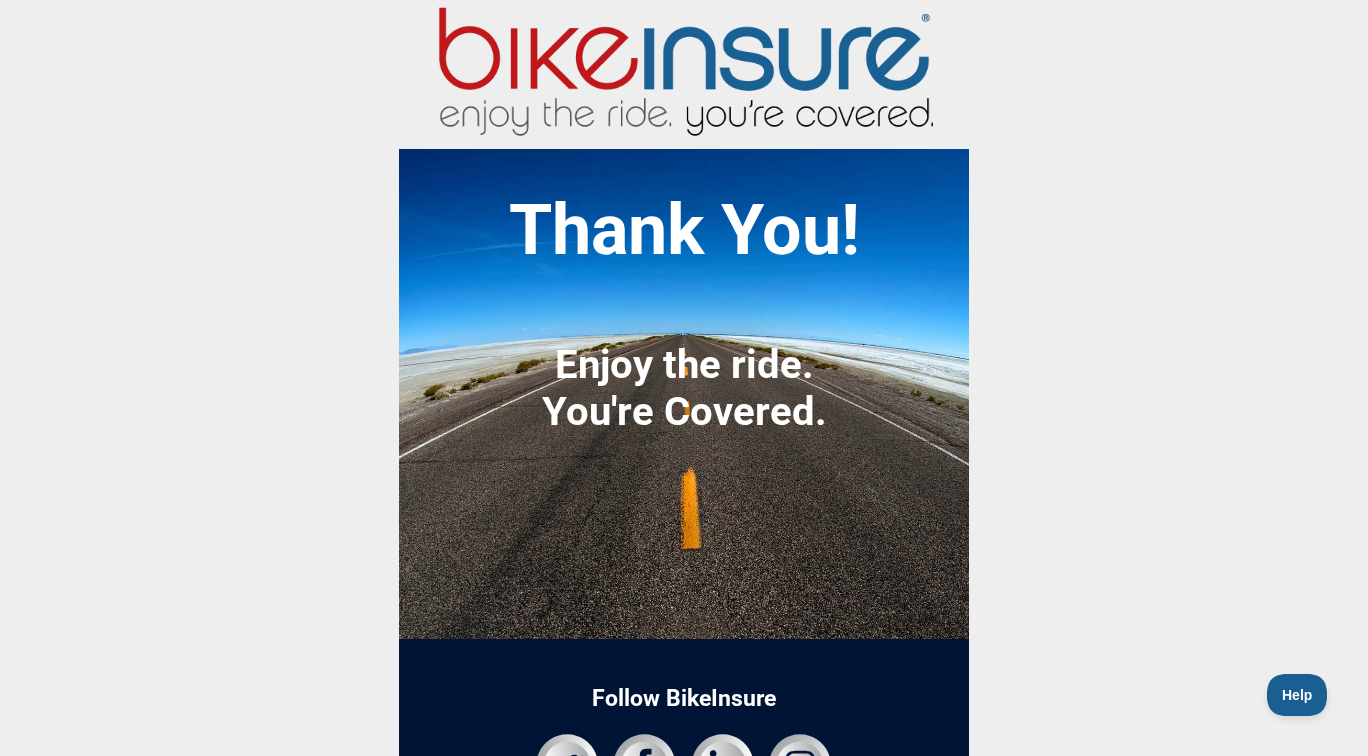 scroll, scrollTop: 0, scrollLeft: 0, axis: both 